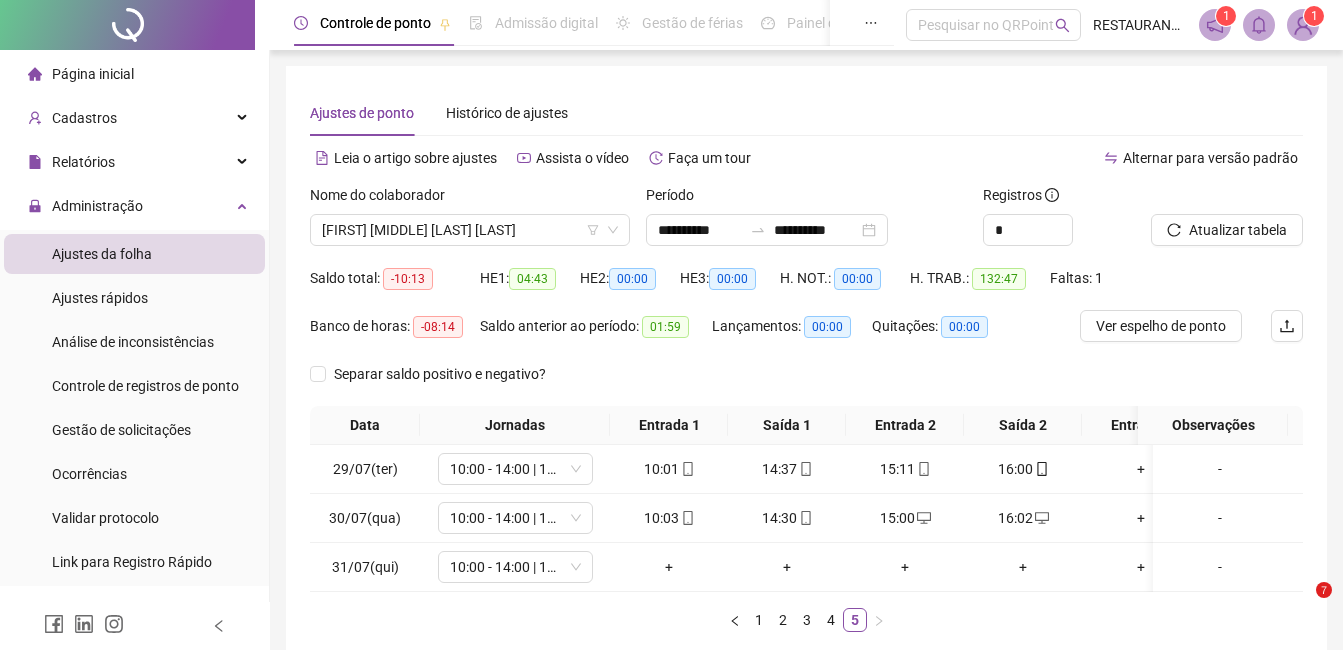 scroll, scrollTop: 0, scrollLeft: 0, axis: both 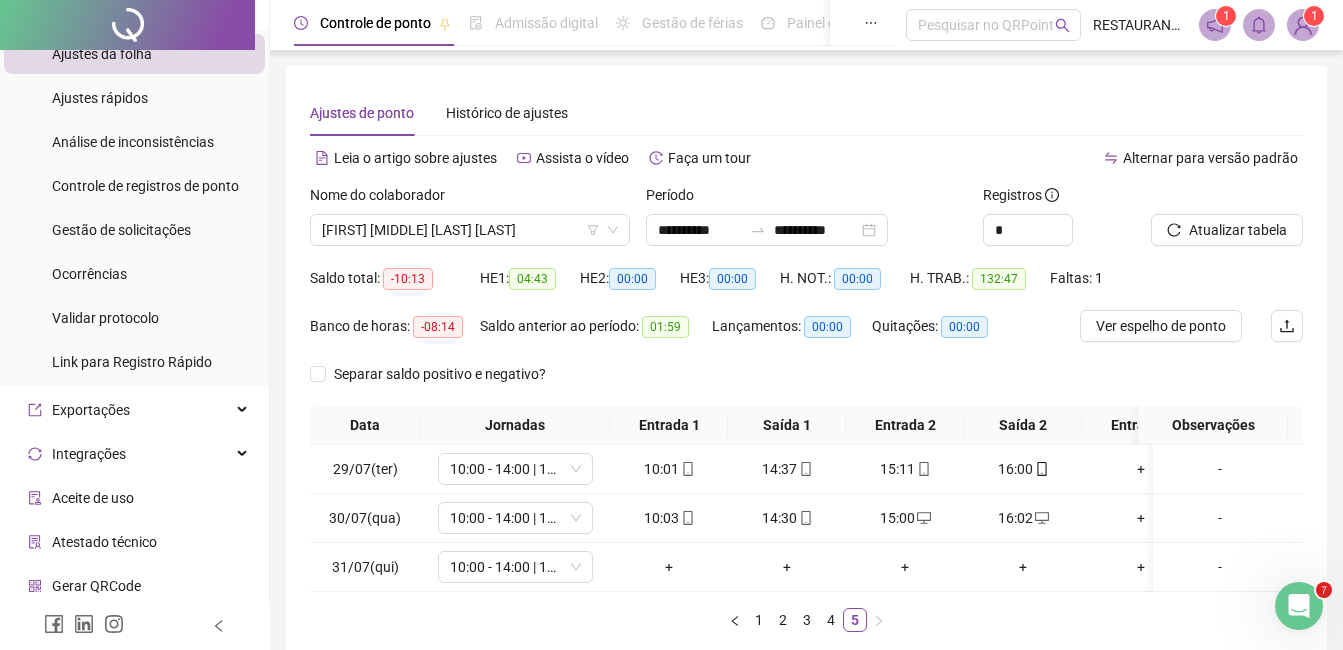 click at bounding box center (1303, 25) 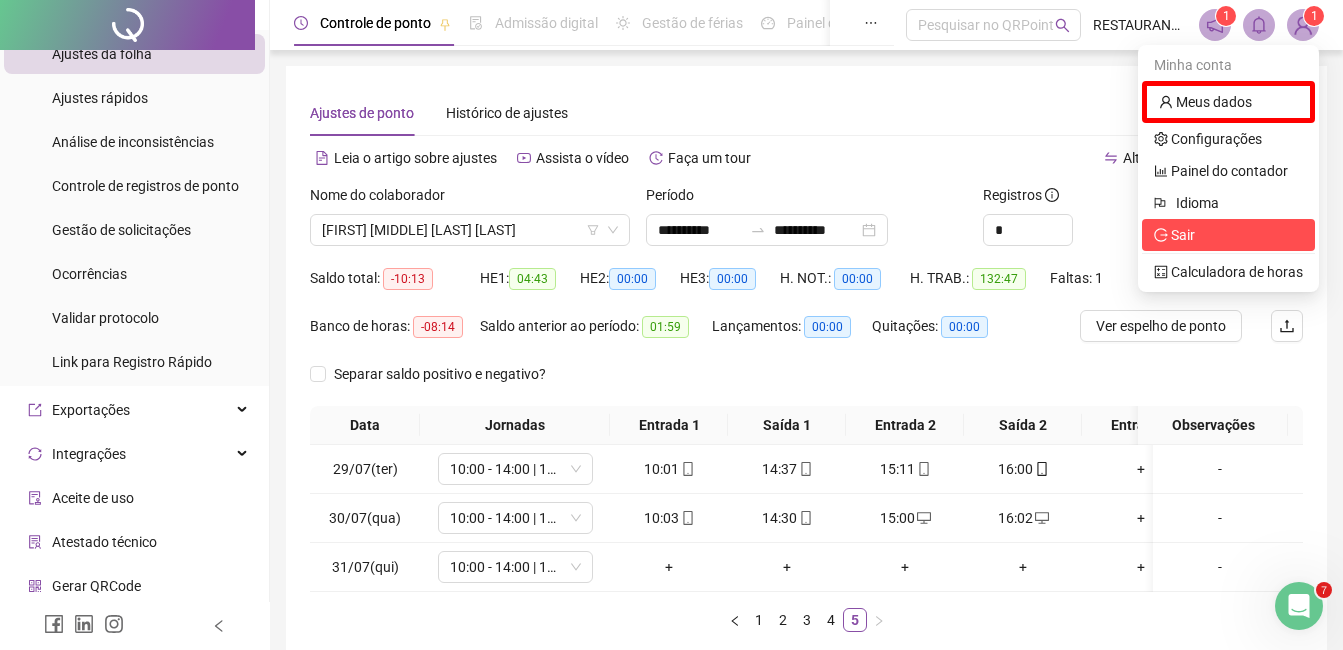 click on "Sair" at bounding box center (1228, 235) 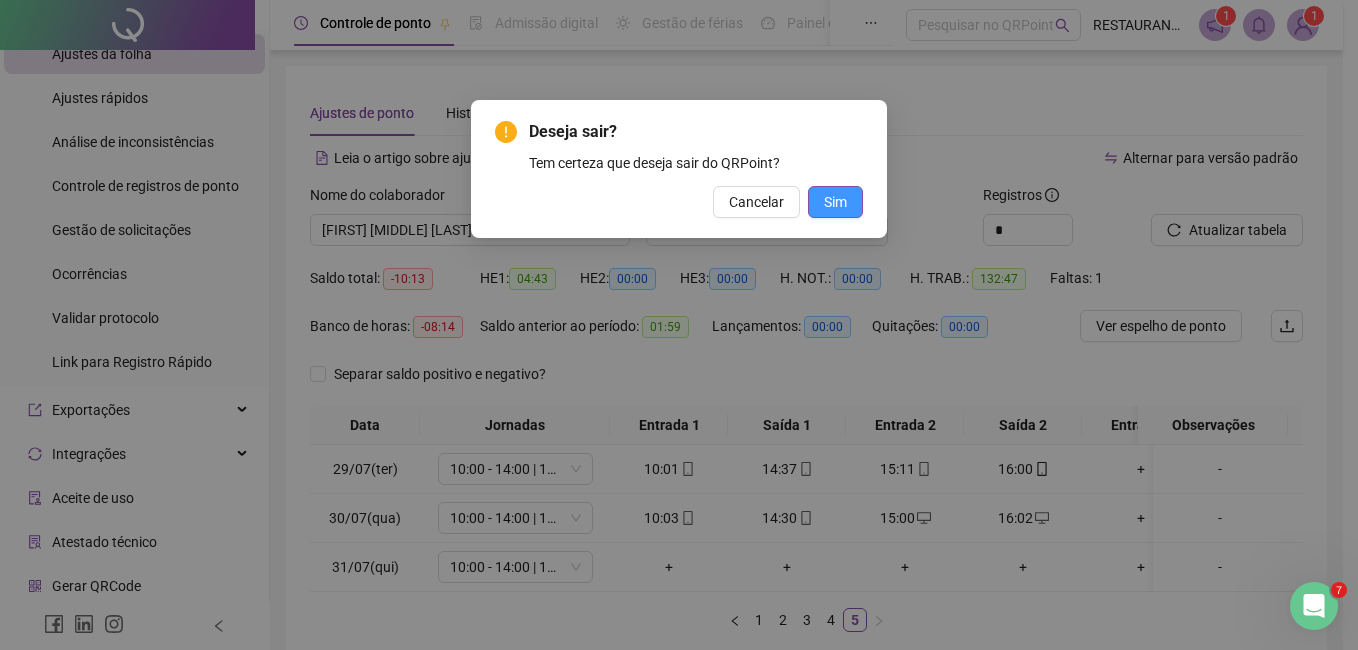 click on "Sim" at bounding box center [835, 202] 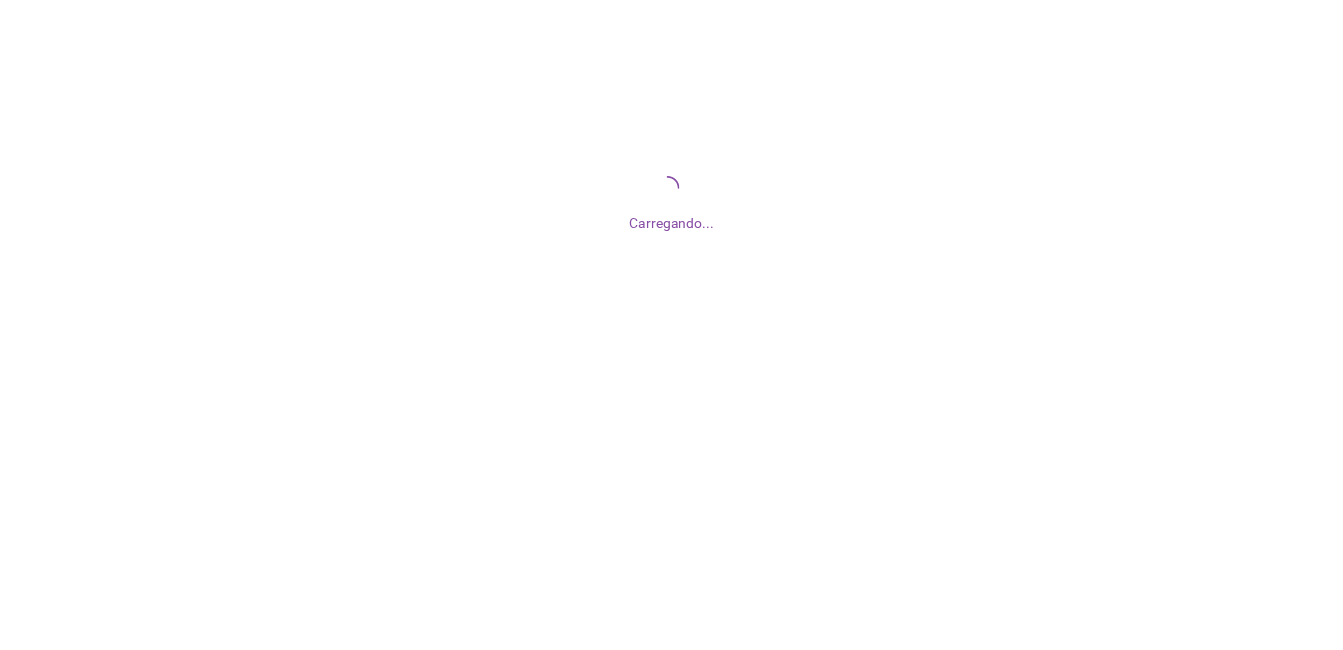 scroll, scrollTop: 0, scrollLeft: 0, axis: both 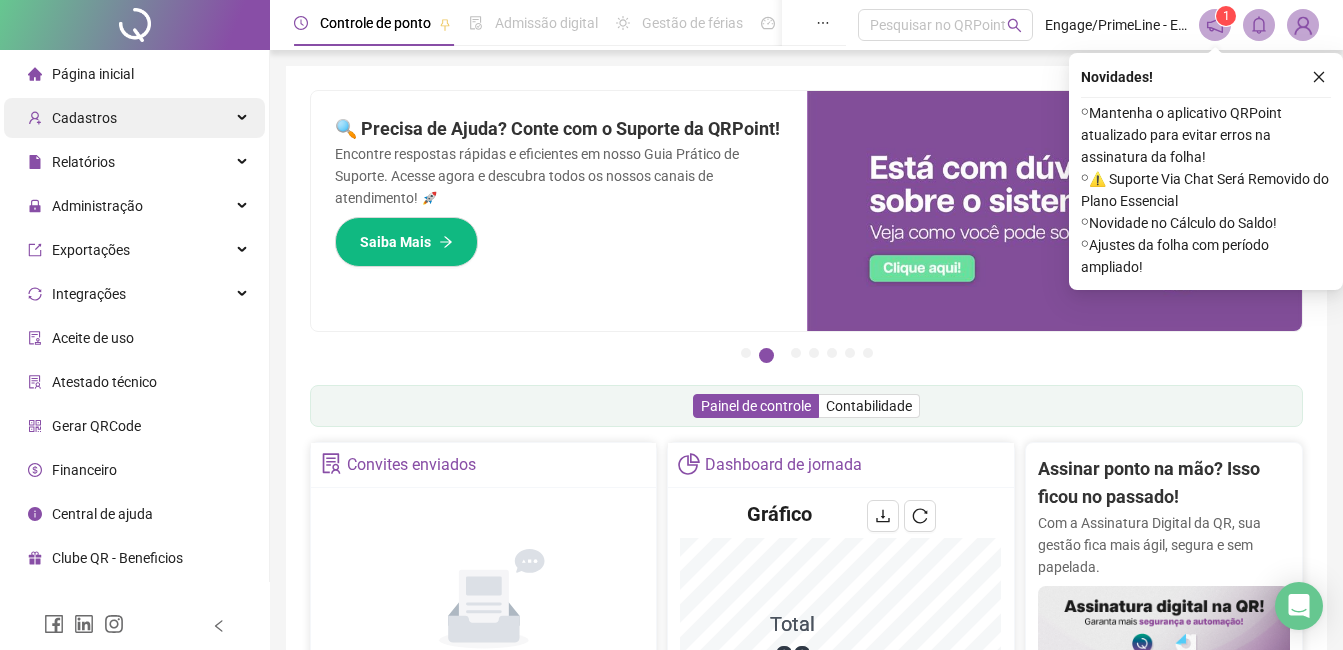 click on "Cadastros" at bounding box center [134, 118] 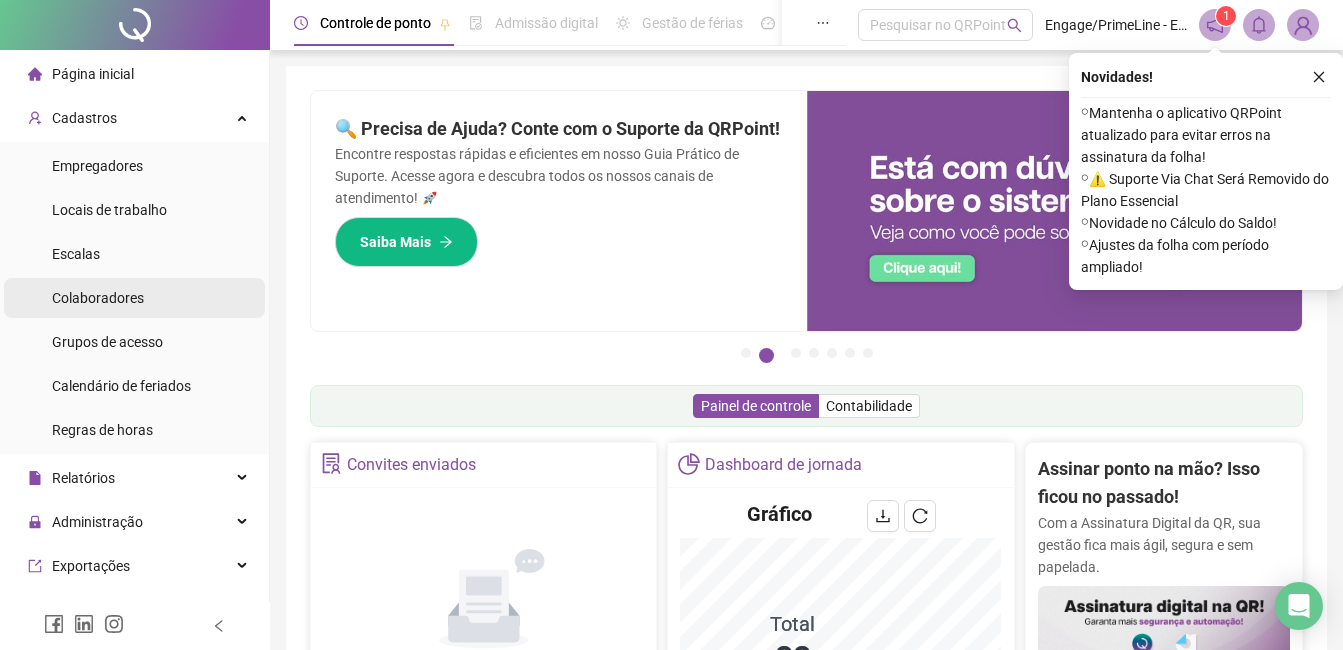 click on "Colaboradores" at bounding box center (98, 298) 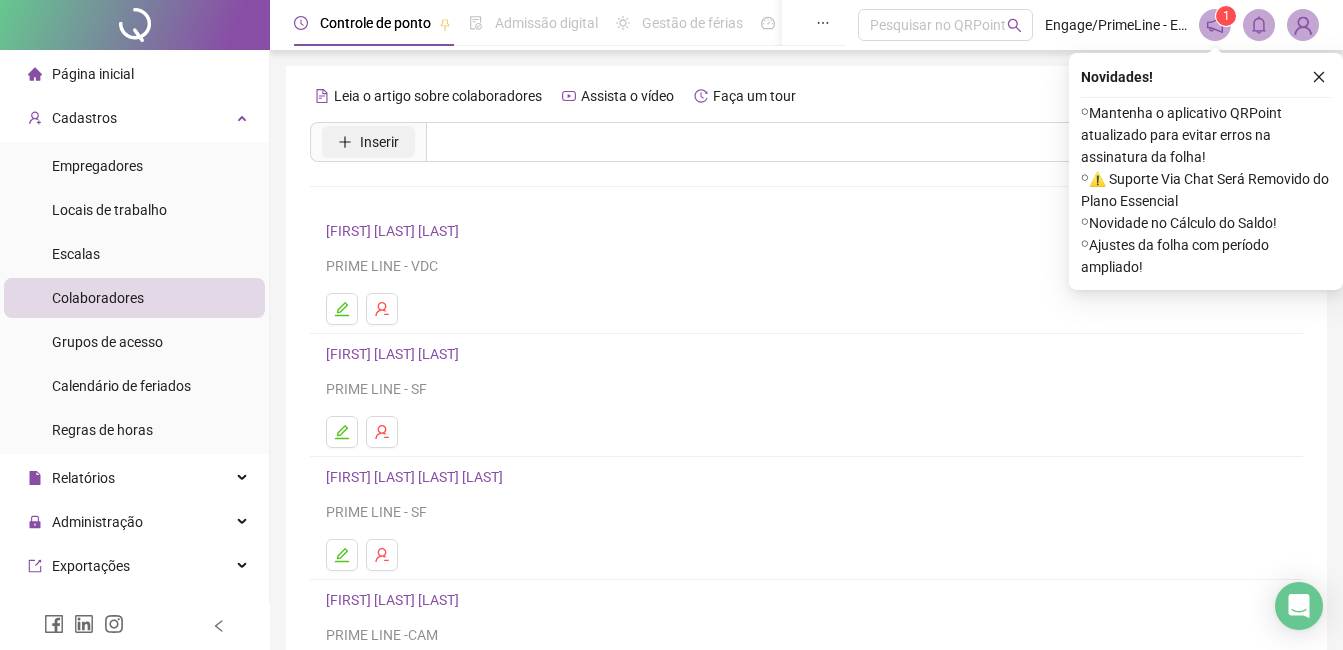 click on "Inserir" at bounding box center (379, 142) 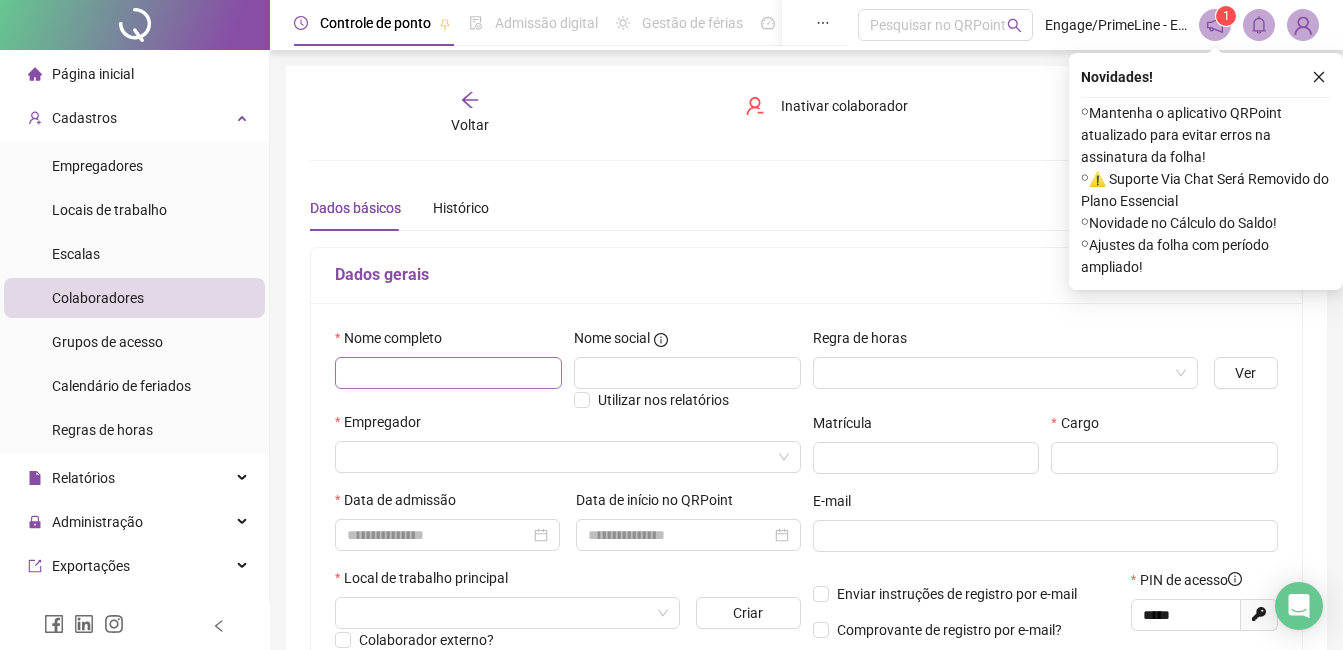 type on "*****" 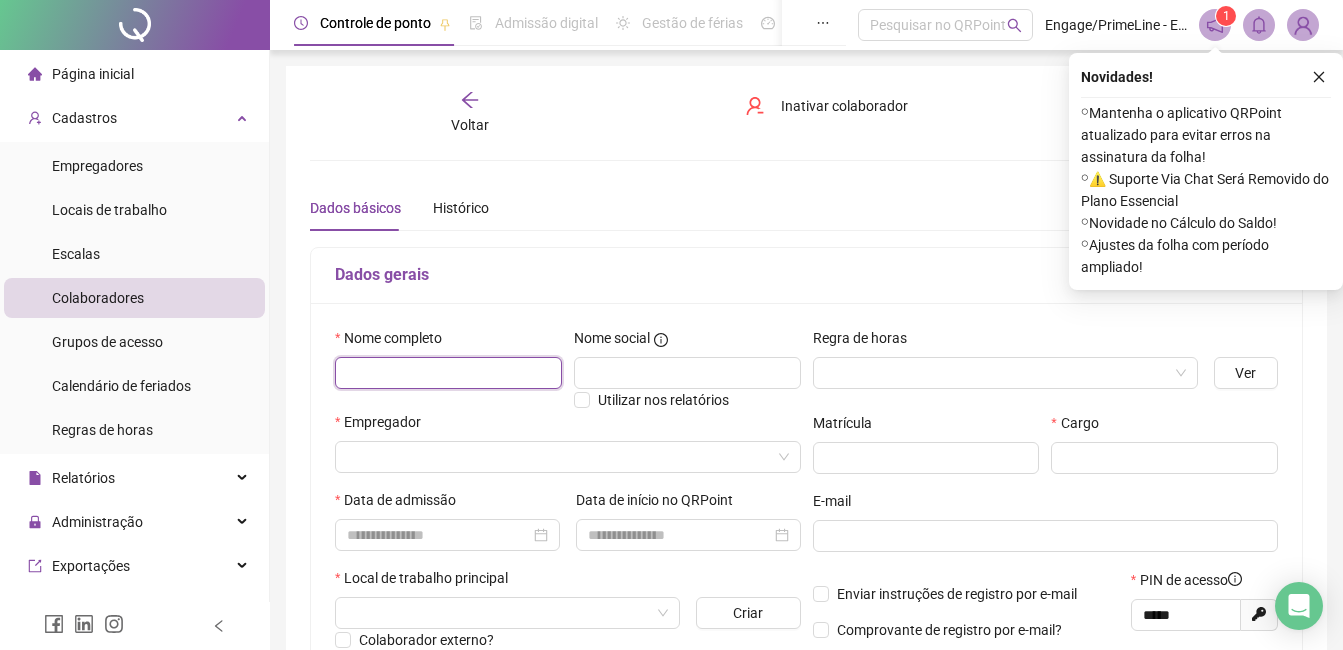 click at bounding box center [448, 373] 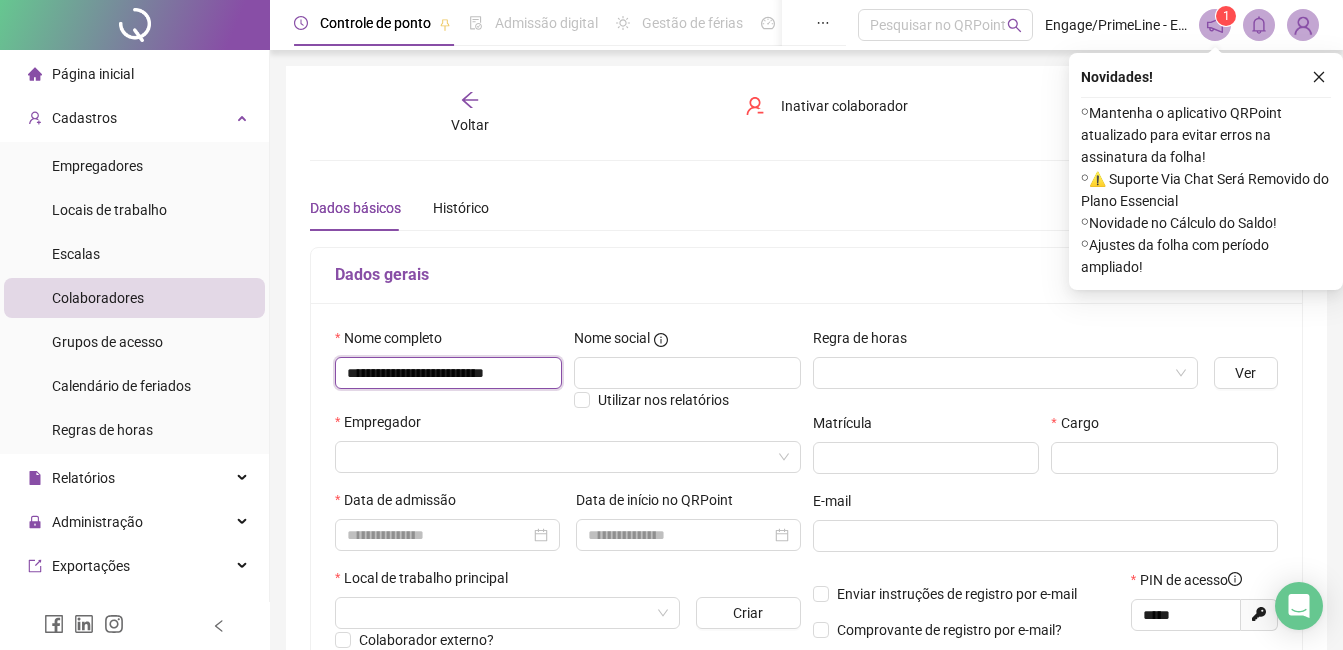 scroll, scrollTop: 0, scrollLeft: 29, axis: horizontal 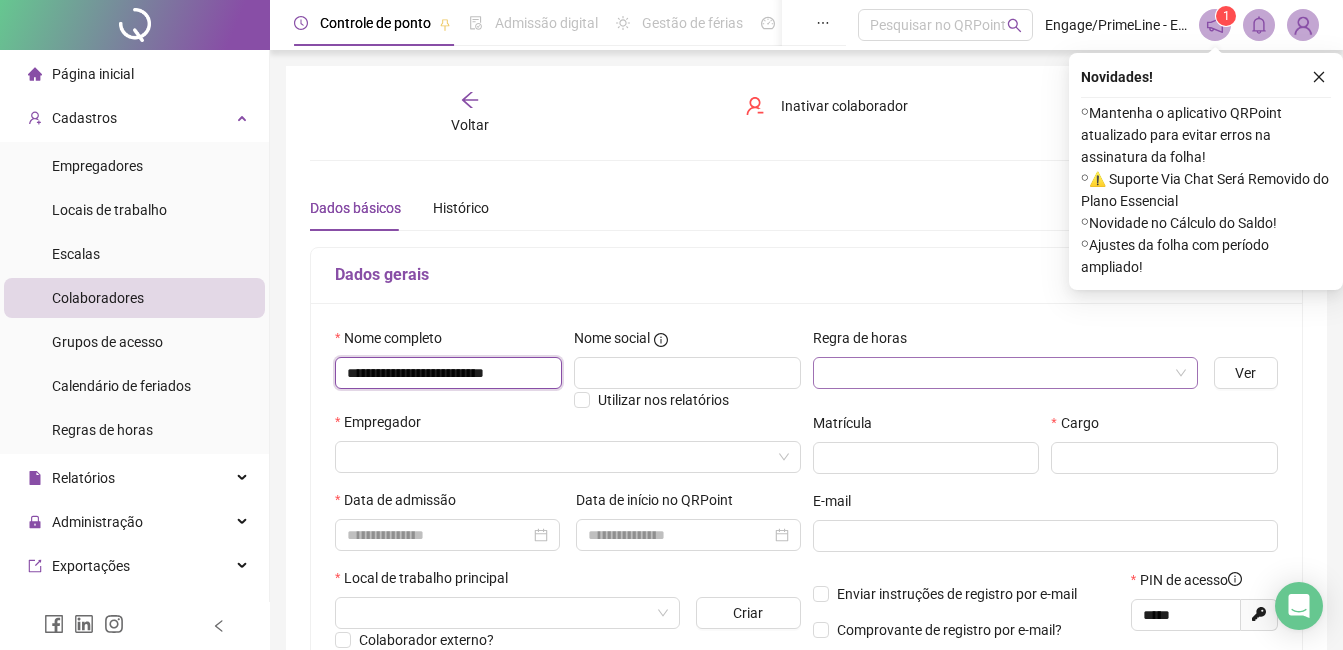 type on "**********" 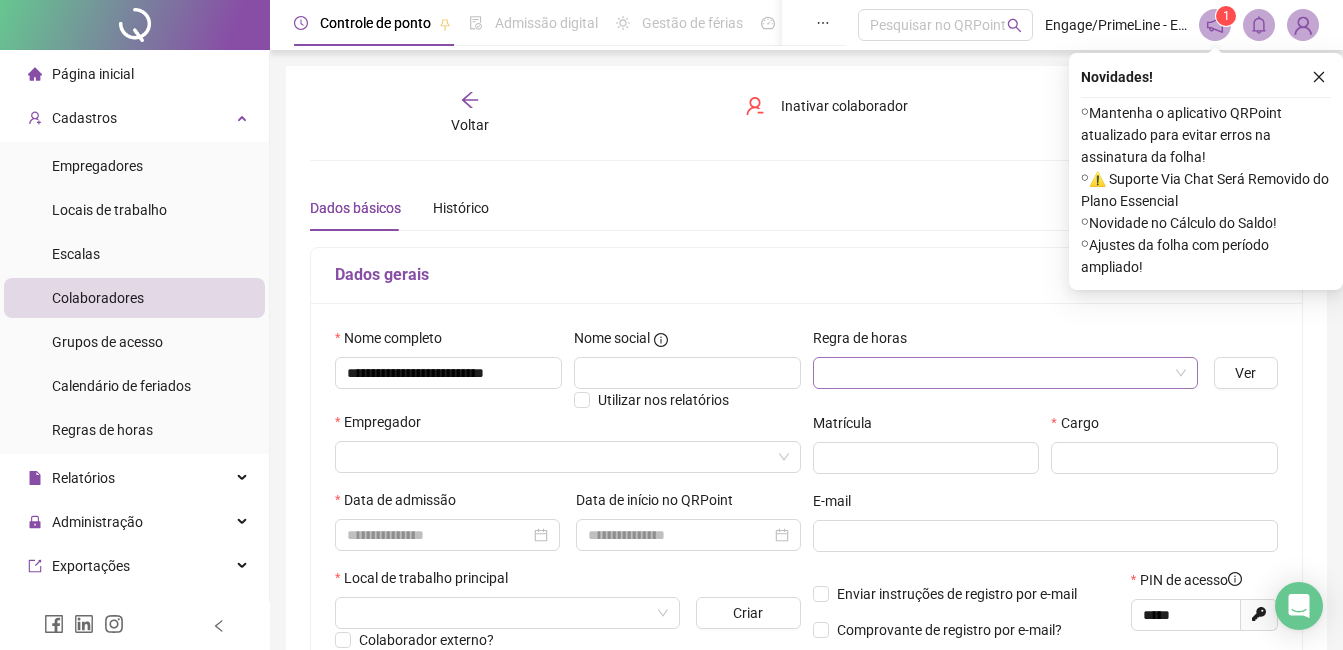 click at bounding box center [996, 373] 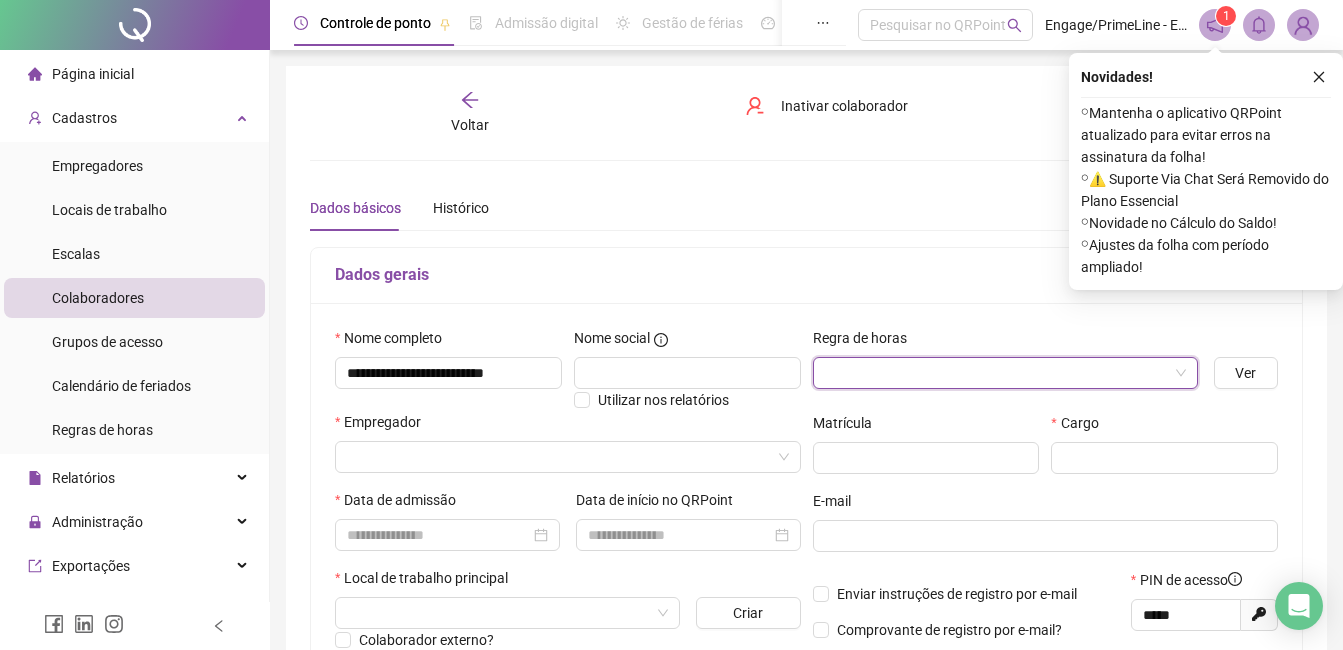 scroll, scrollTop: 0, scrollLeft: 0, axis: both 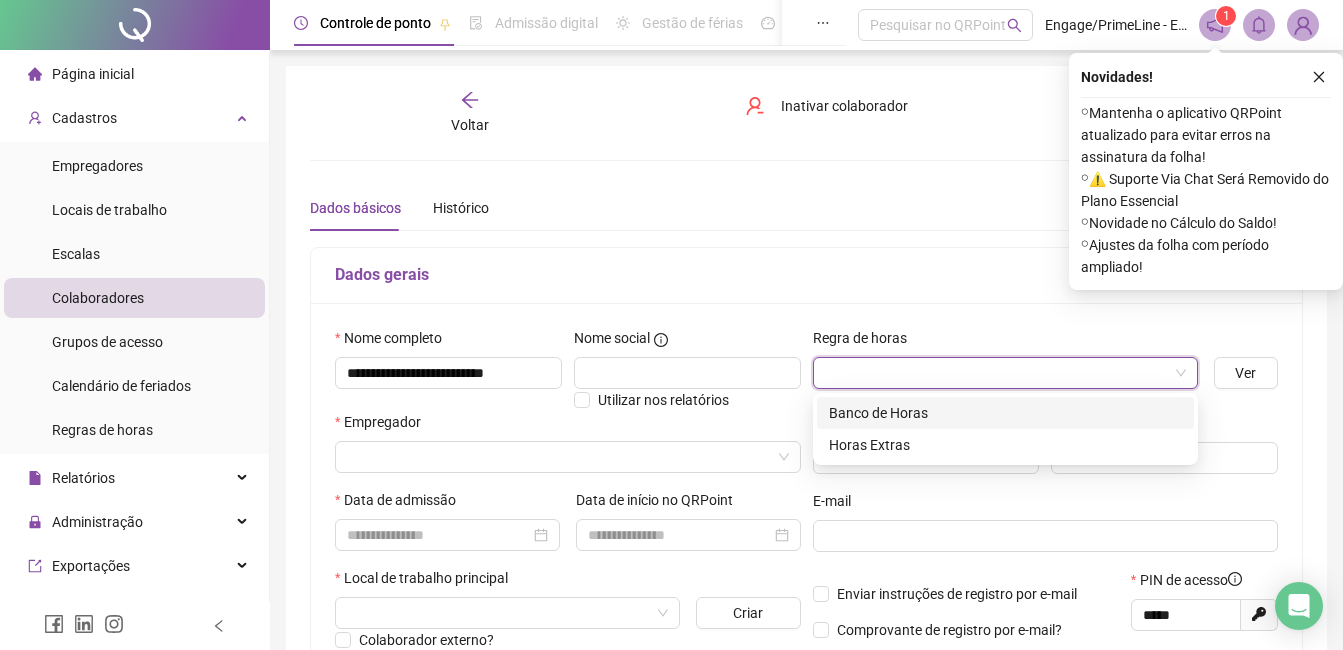 click on "Banco de Horas" at bounding box center [1005, 413] 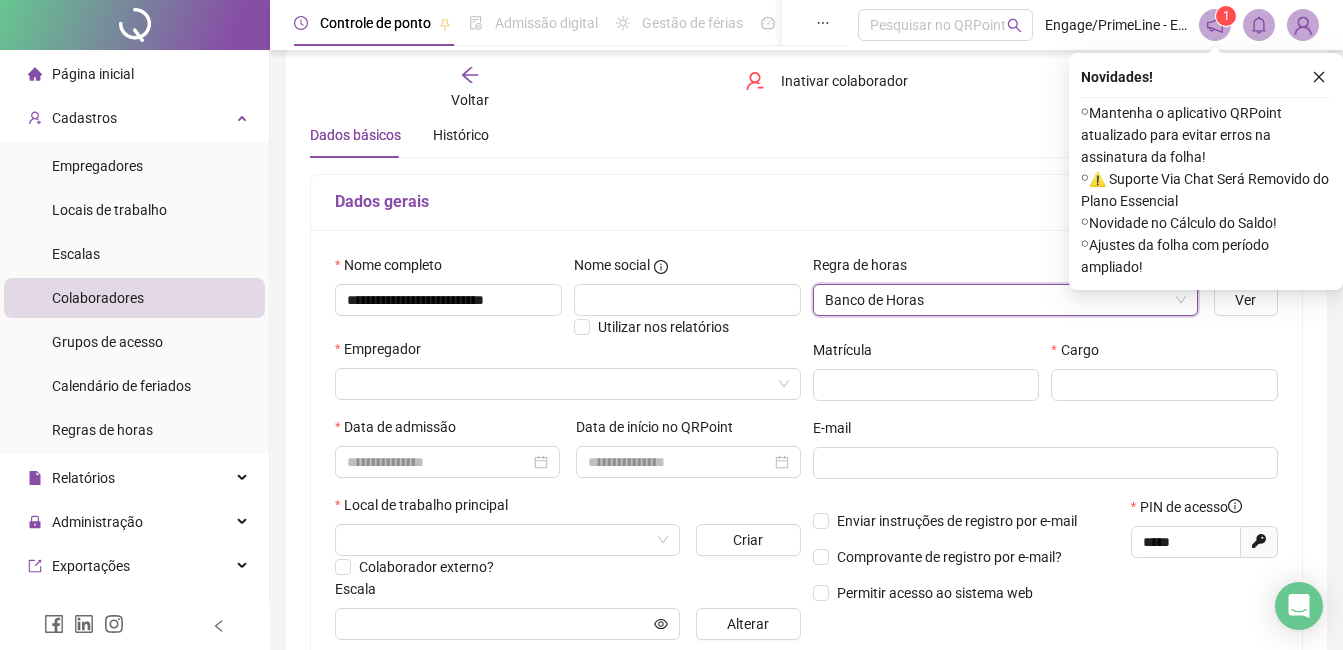 scroll, scrollTop: 200, scrollLeft: 0, axis: vertical 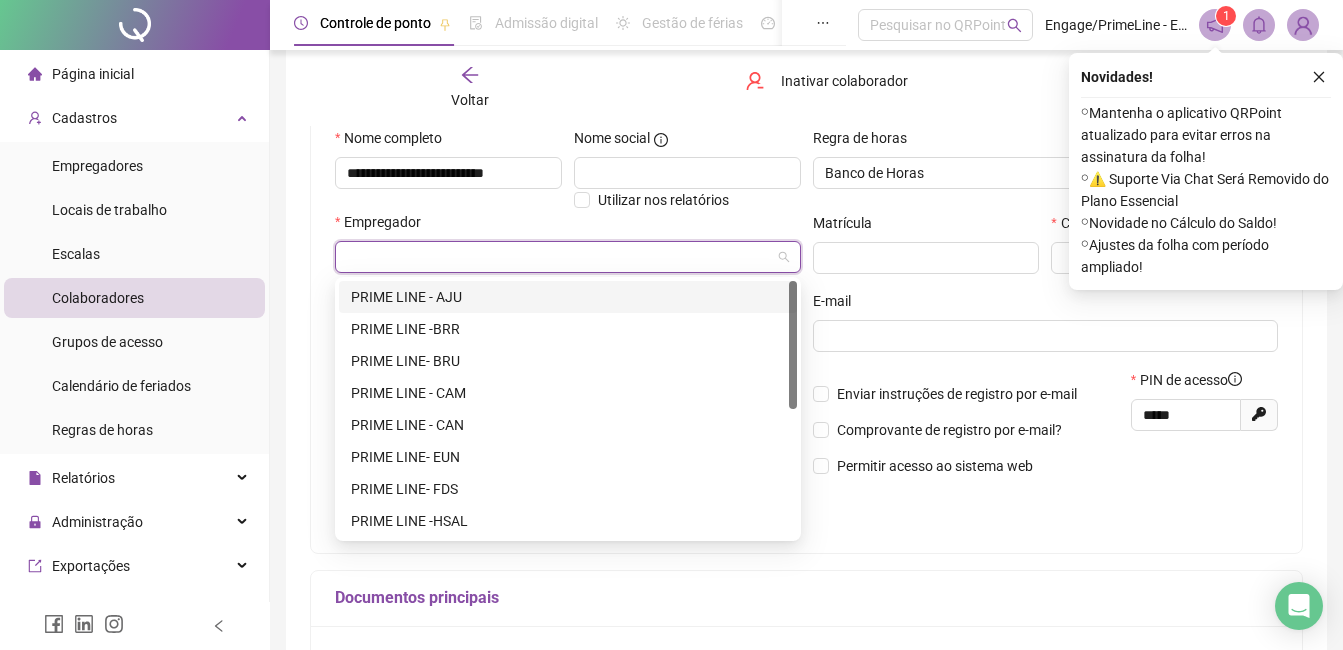 click at bounding box center (559, 257) 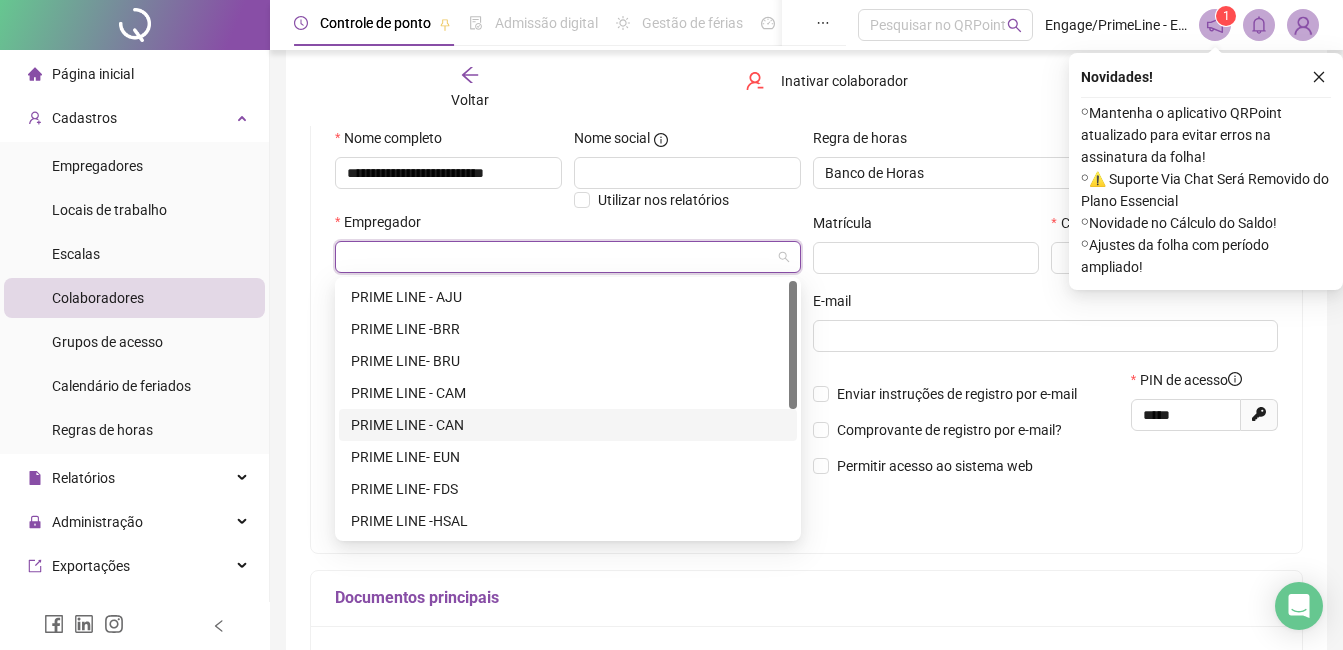 scroll, scrollTop: 256, scrollLeft: 0, axis: vertical 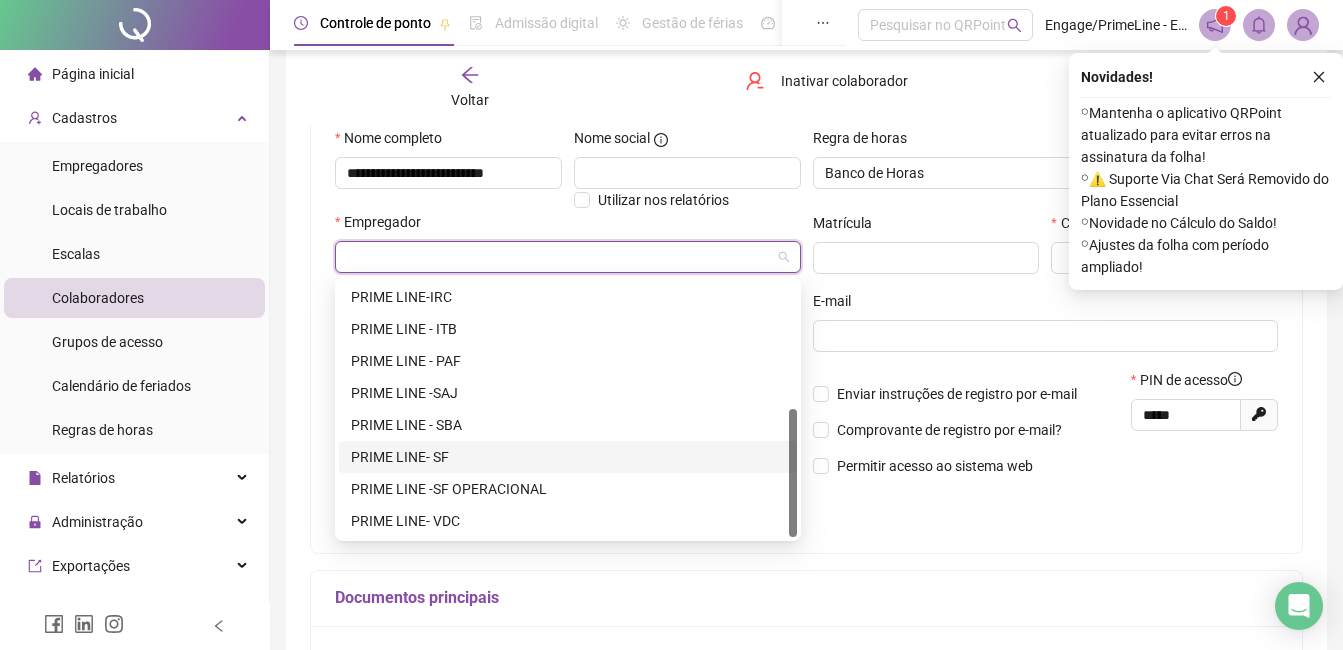 click on "PRIME LINE- SF" at bounding box center [568, 457] 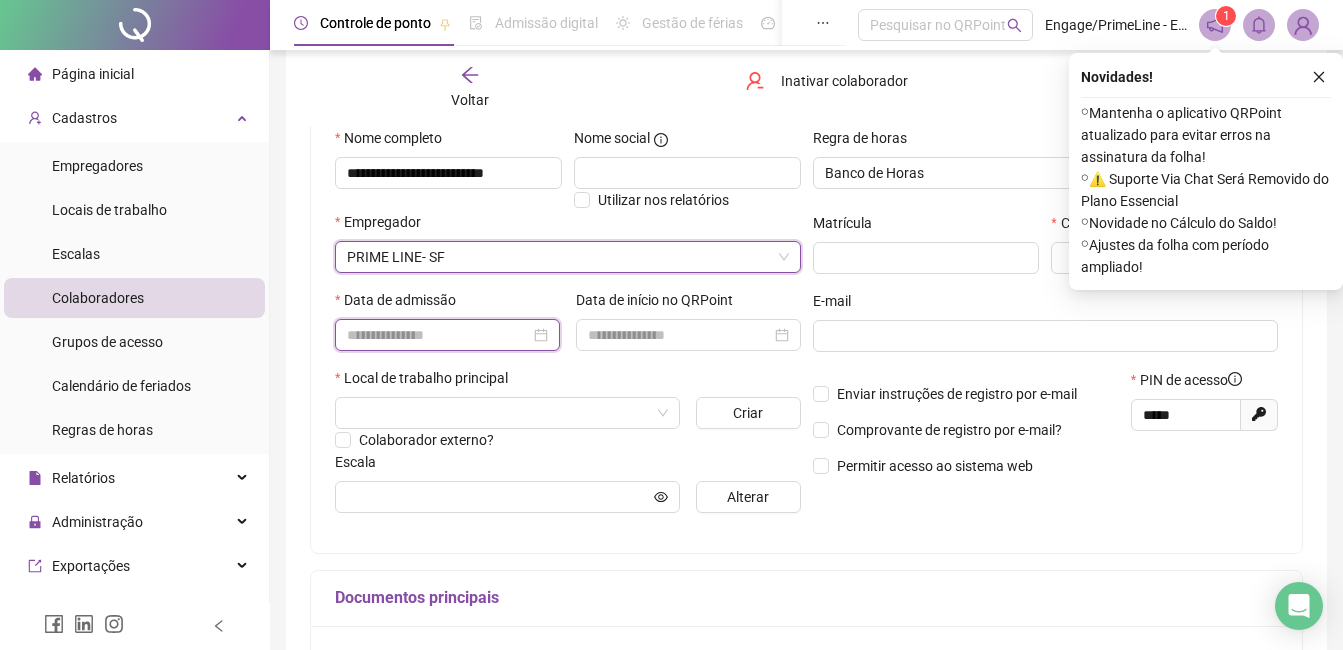 click at bounding box center [438, 335] 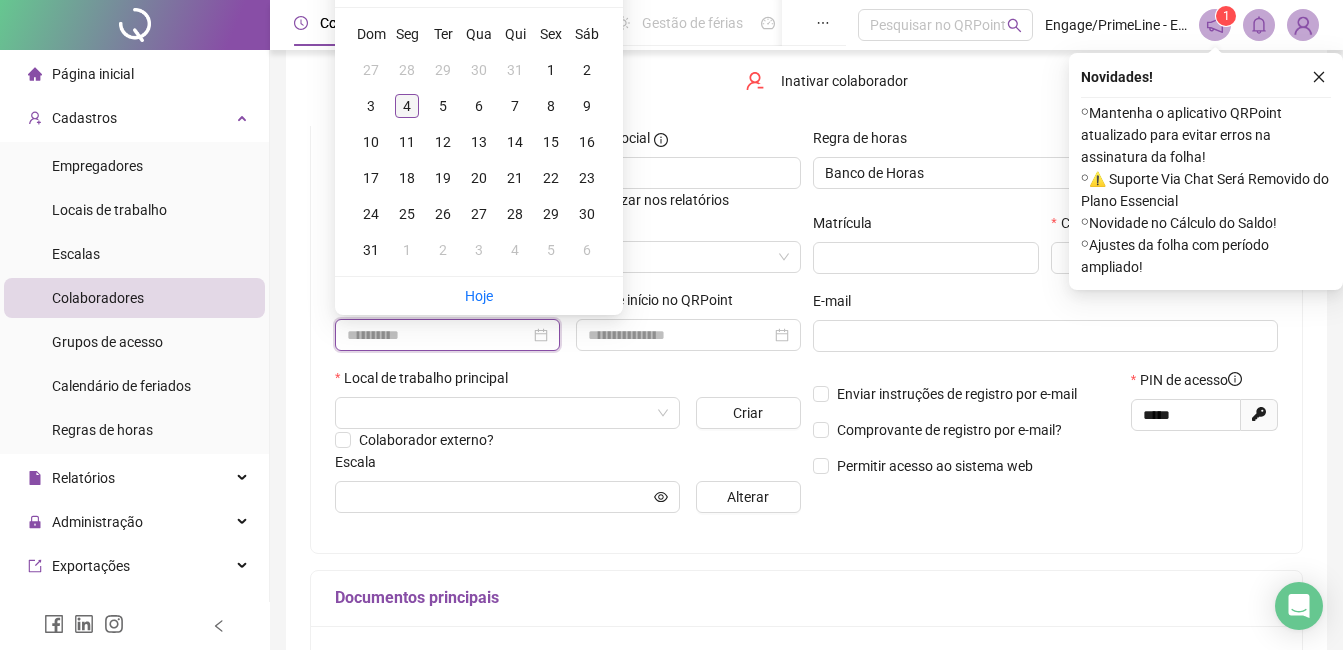 type on "**********" 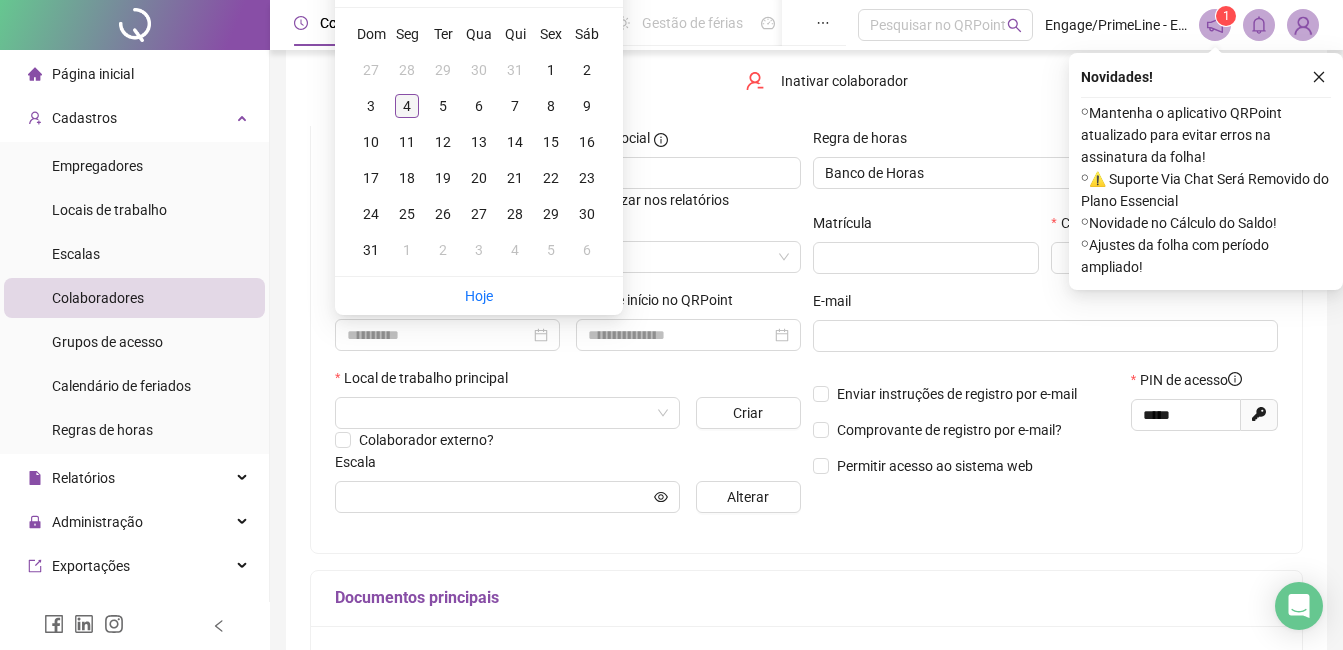 click on "4" at bounding box center [407, 106] 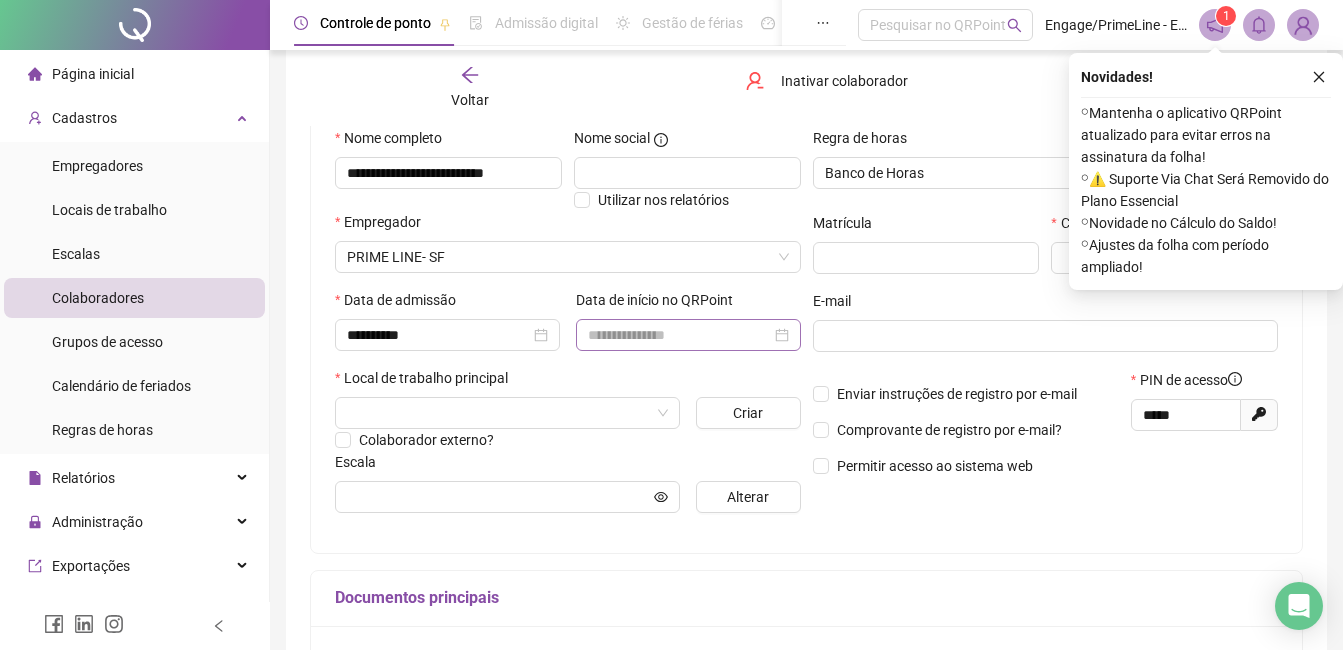 click at bounding box center (688, 335) 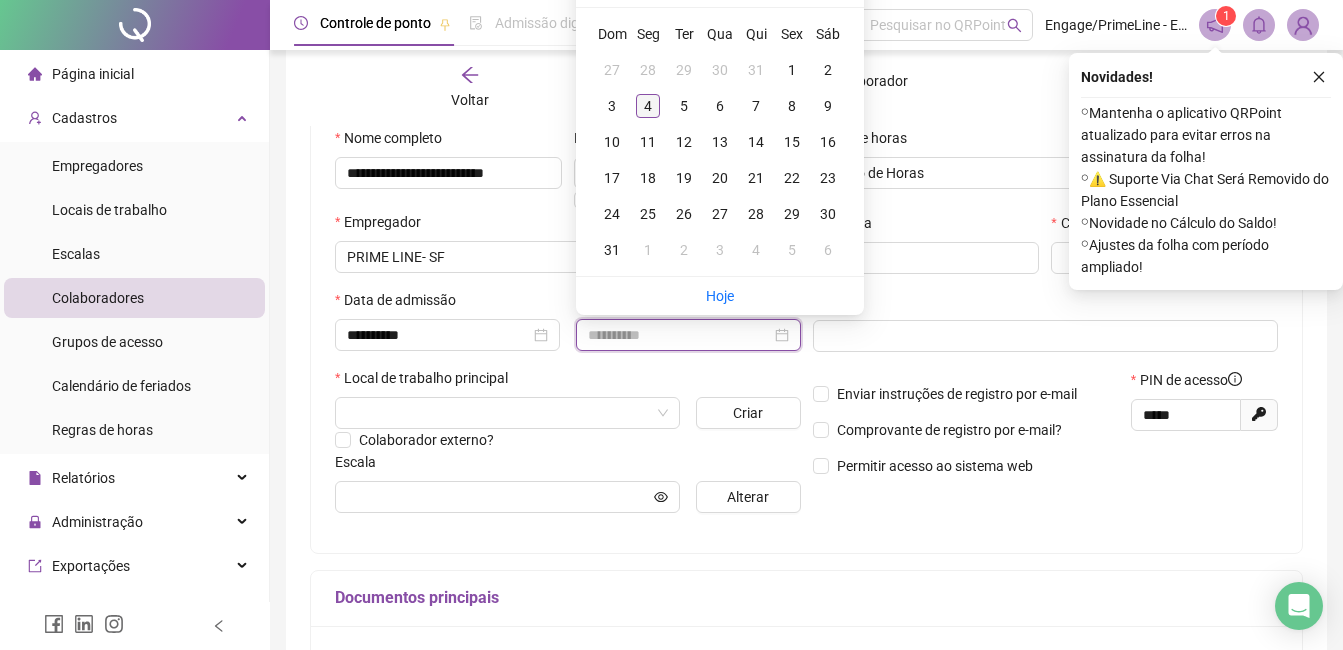 type on "**********" 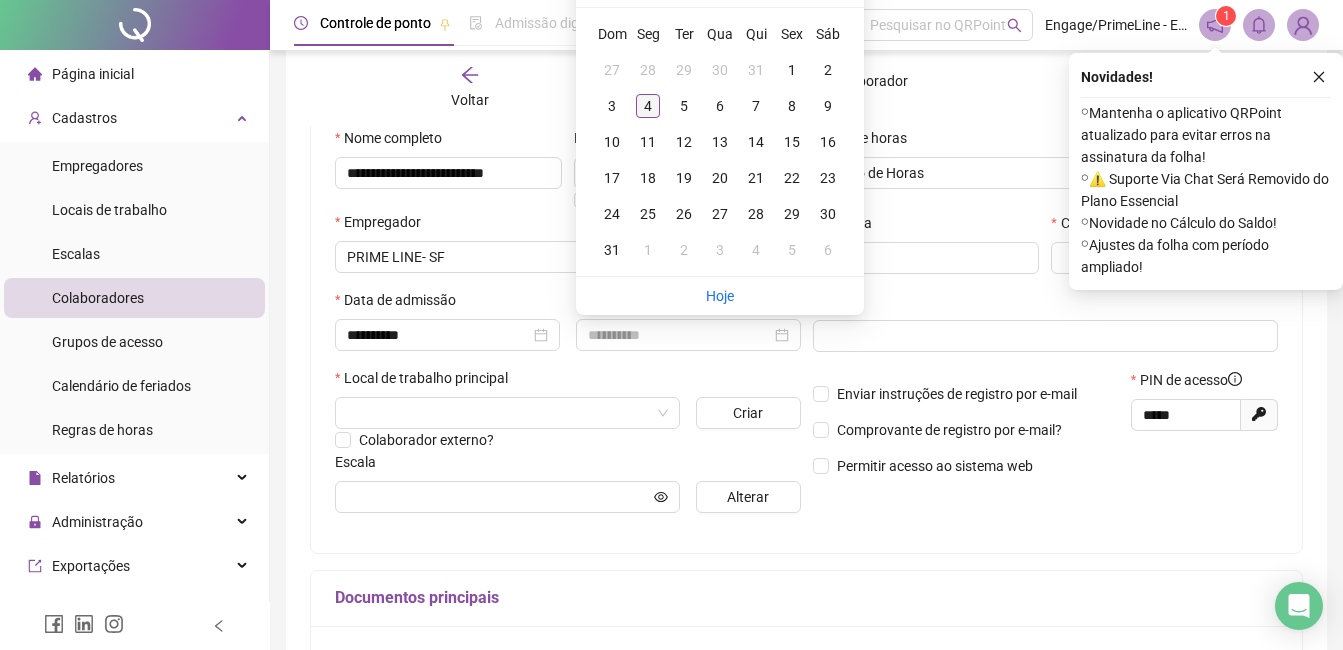 click on "4" at bounding box center (648, 106) 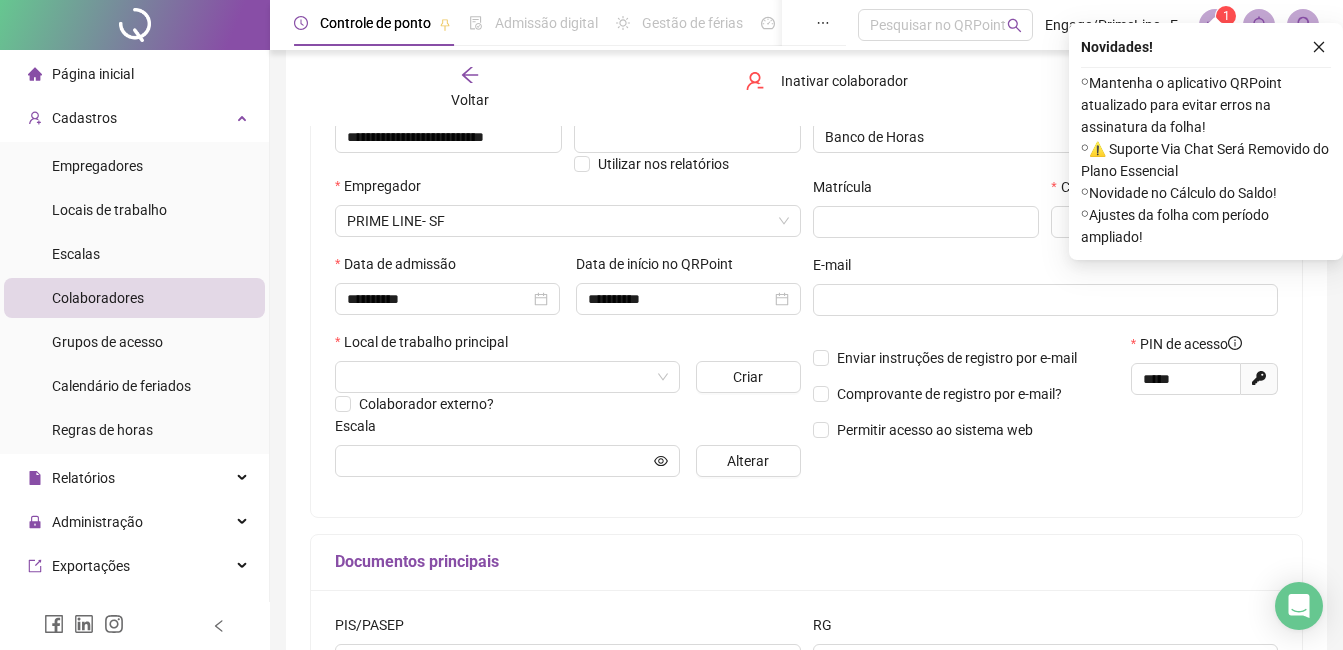 scroll, scrollTop: 300, scrollLeft: 0, axis: vertical 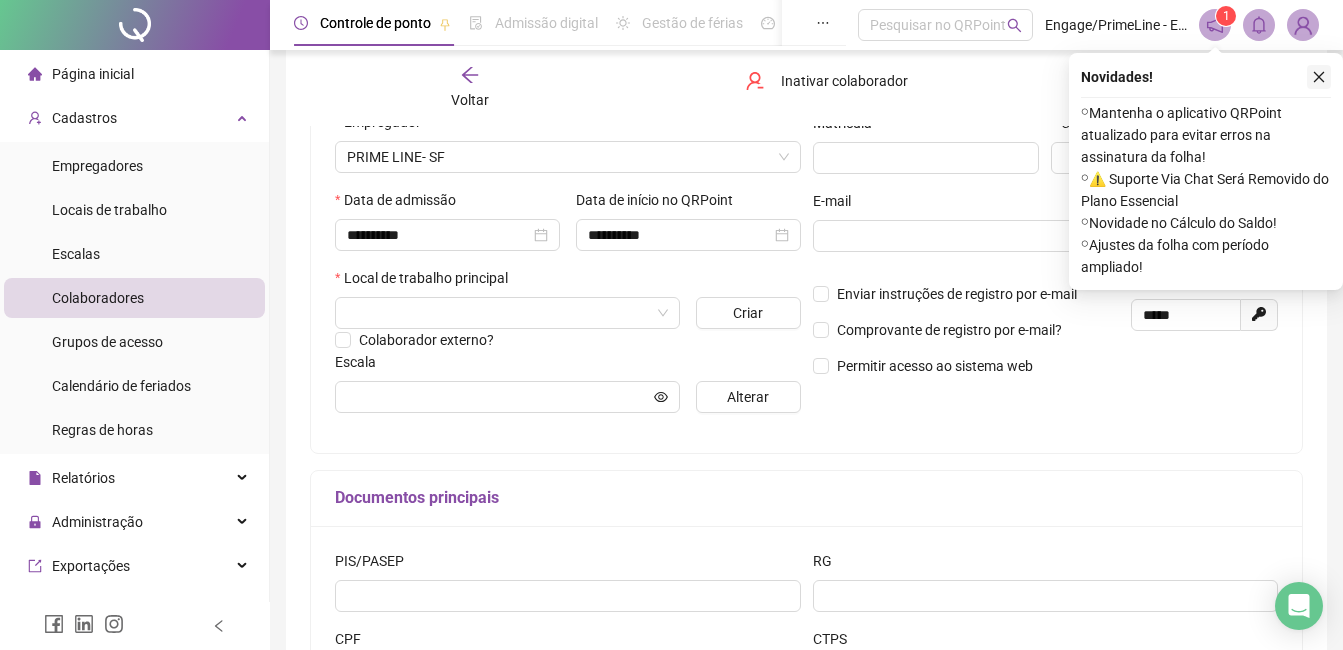 click 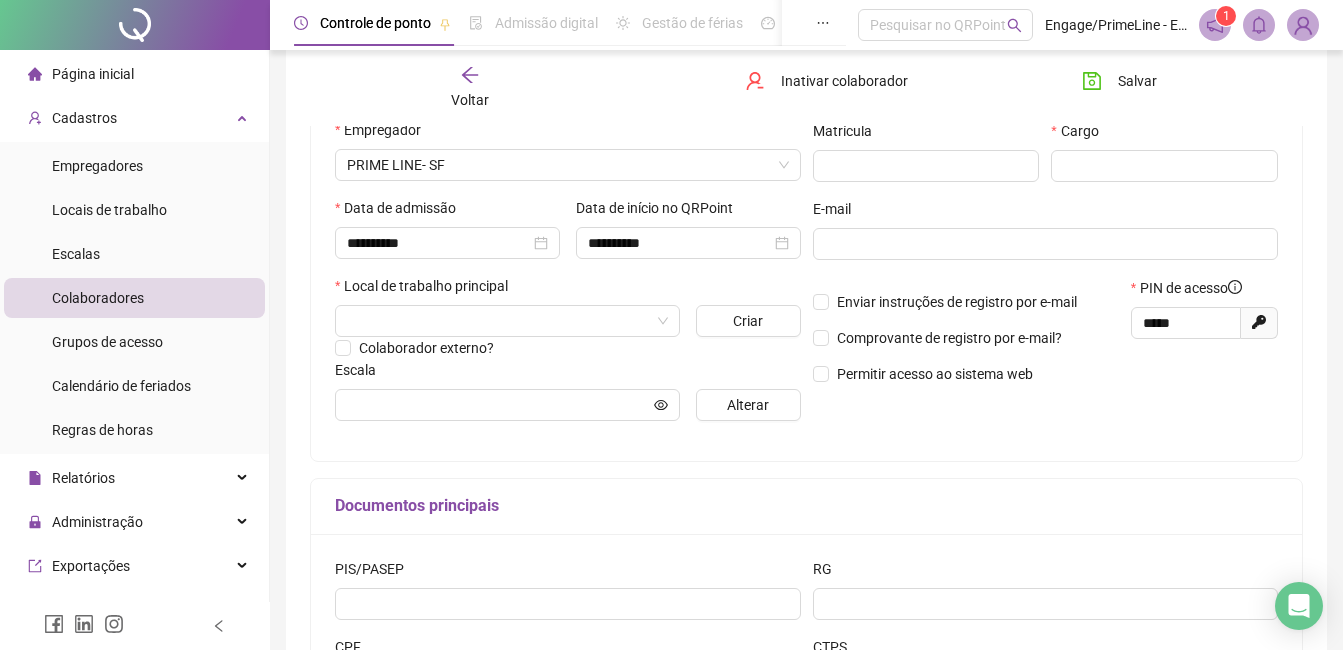 scroll, scrollTop: 291, scrollLeft: 0, axis: vertical 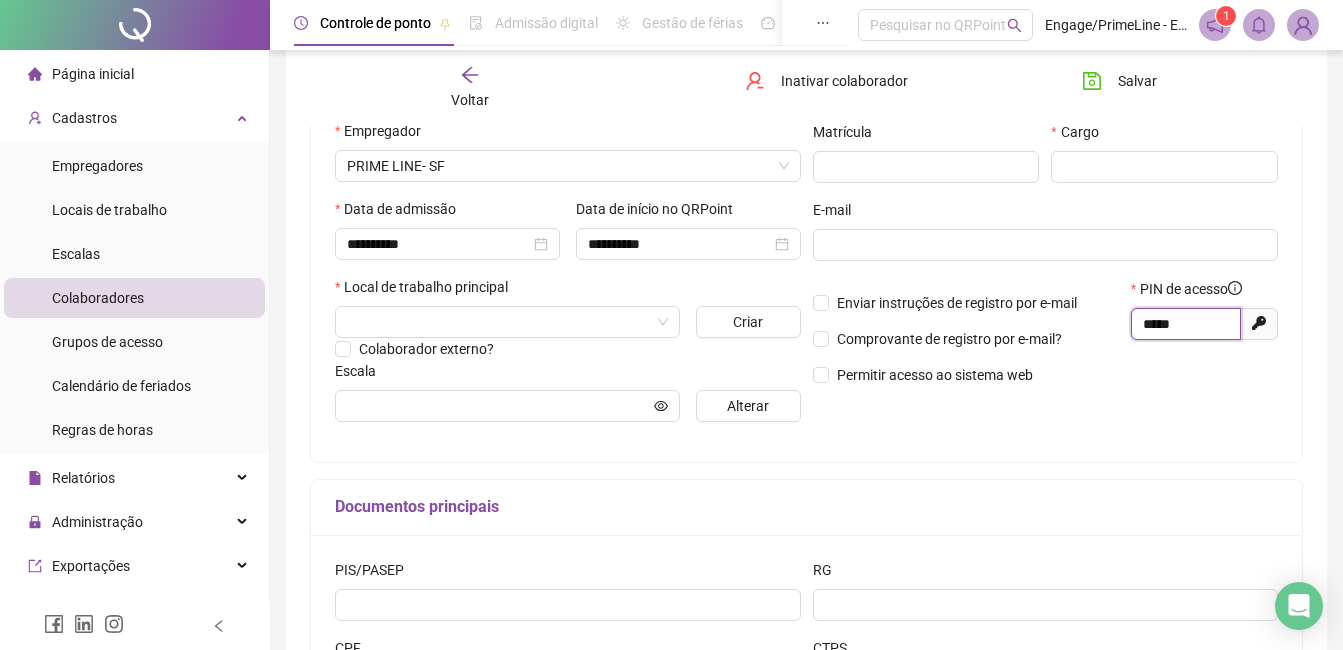 drag, startPoint x: 1193, startPoint y: 324, endPoint x: 1131, endPoint y: 322, distance: 62.03225 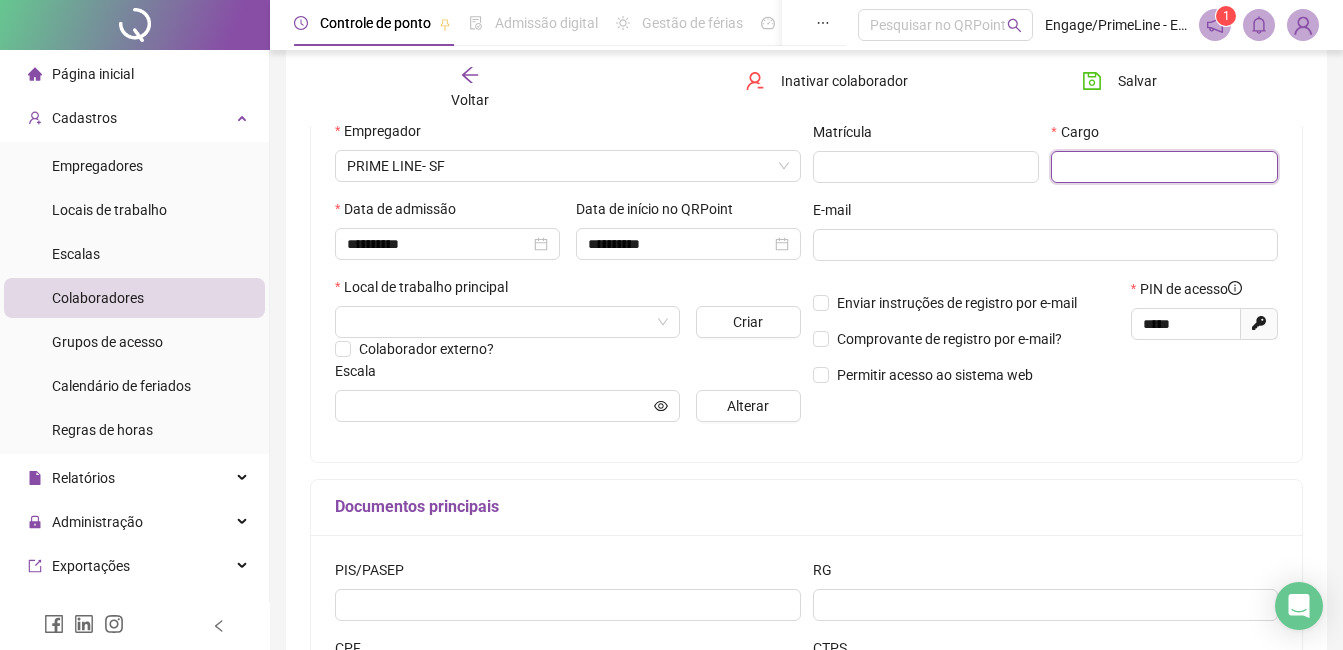 click at bounding box center [1164, 167] 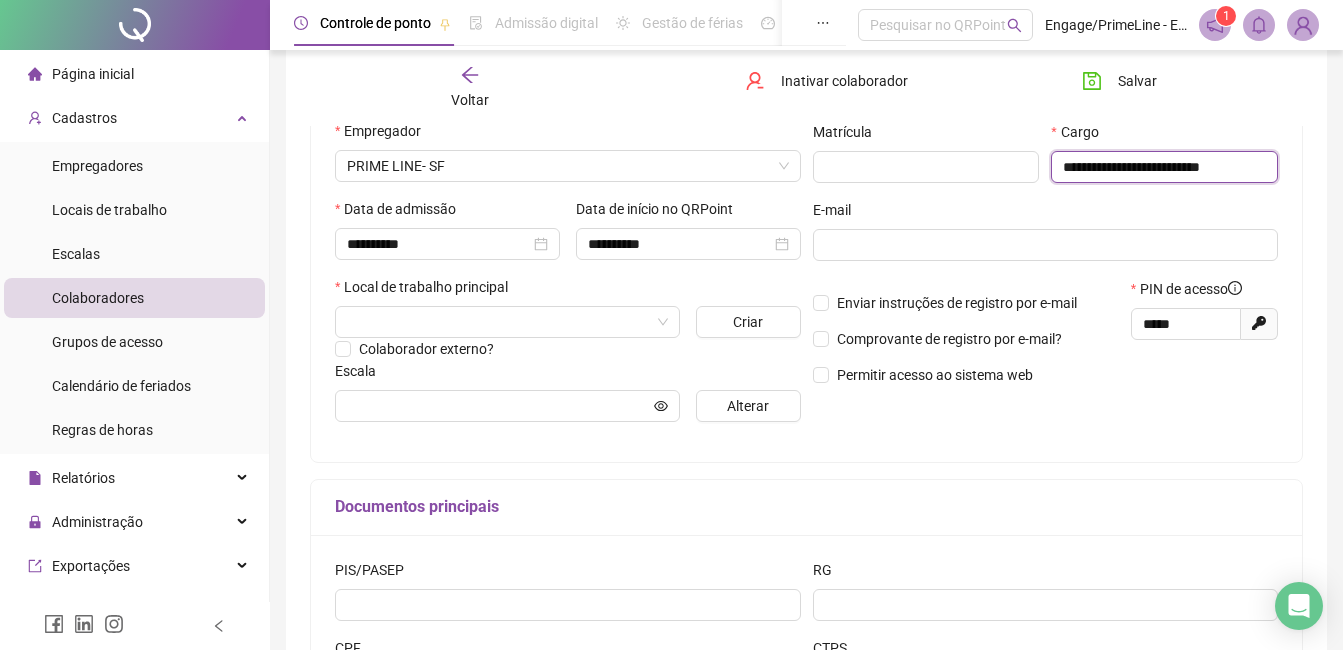 scroll, scrollTop: 0, scrollLeft: 17, axis: horizontal 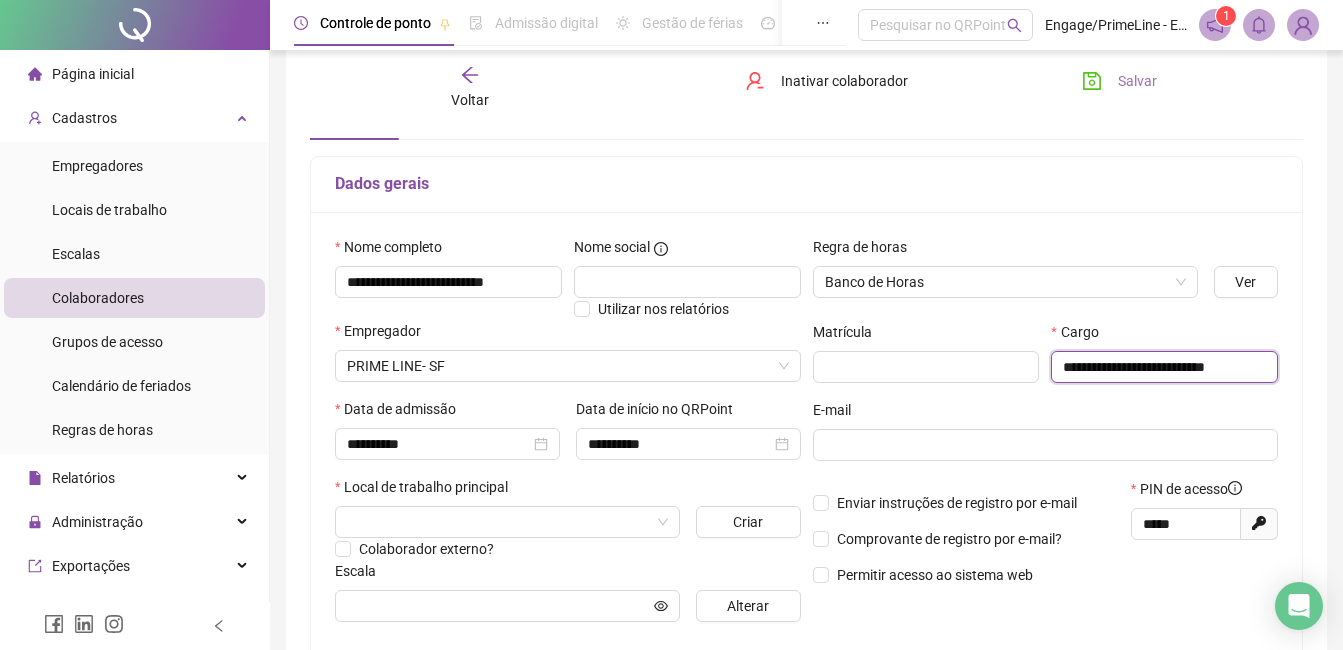 type on "**********" 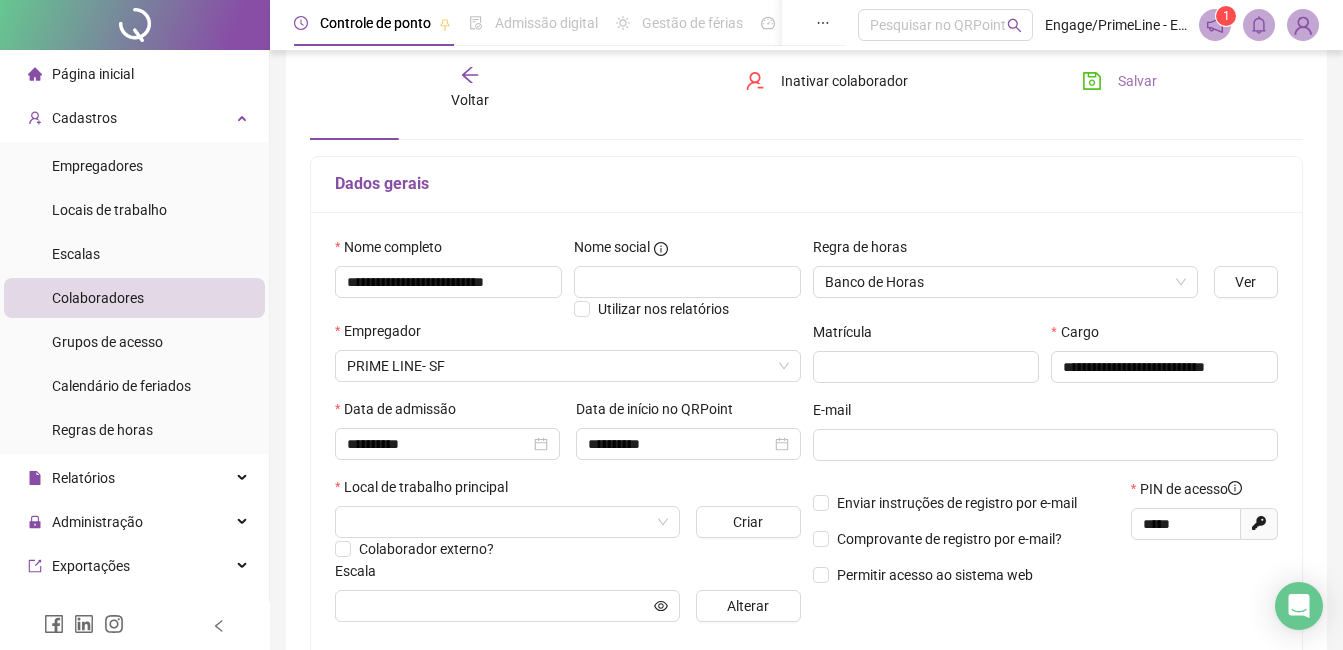 click on "Salvar" at bounding box center (1119, 81) 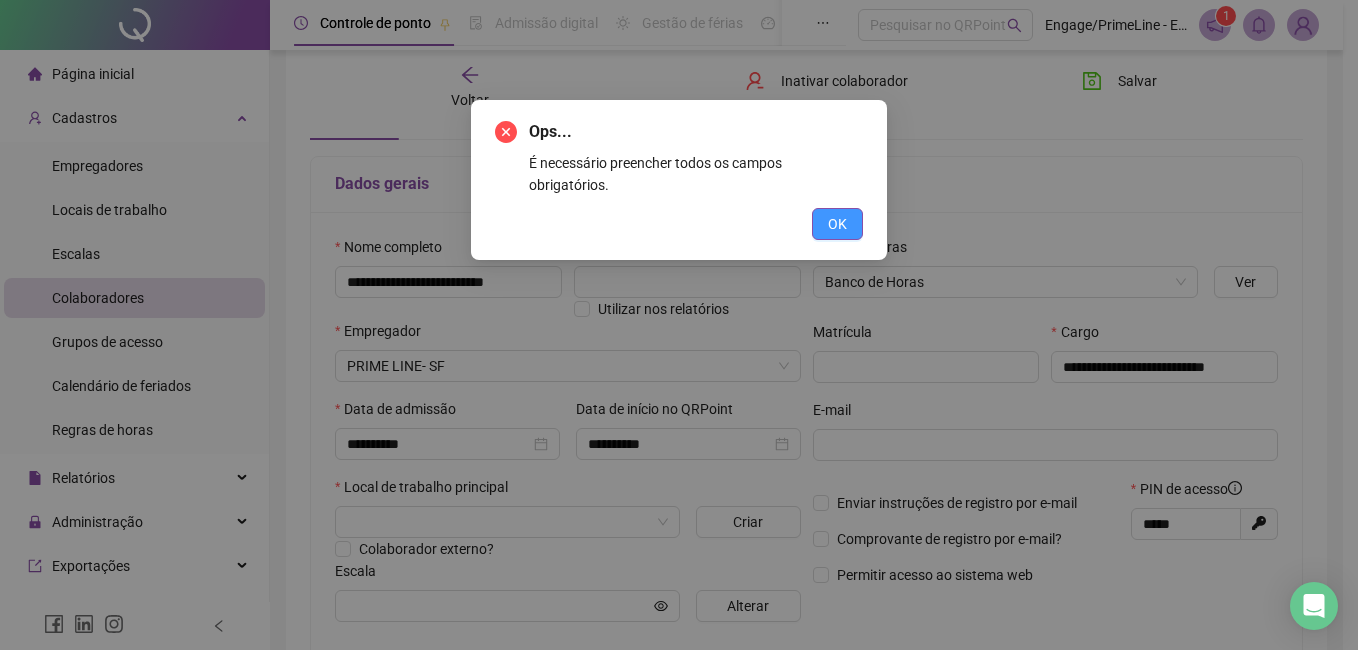 click on "OK" at bounding box center [837, 224] 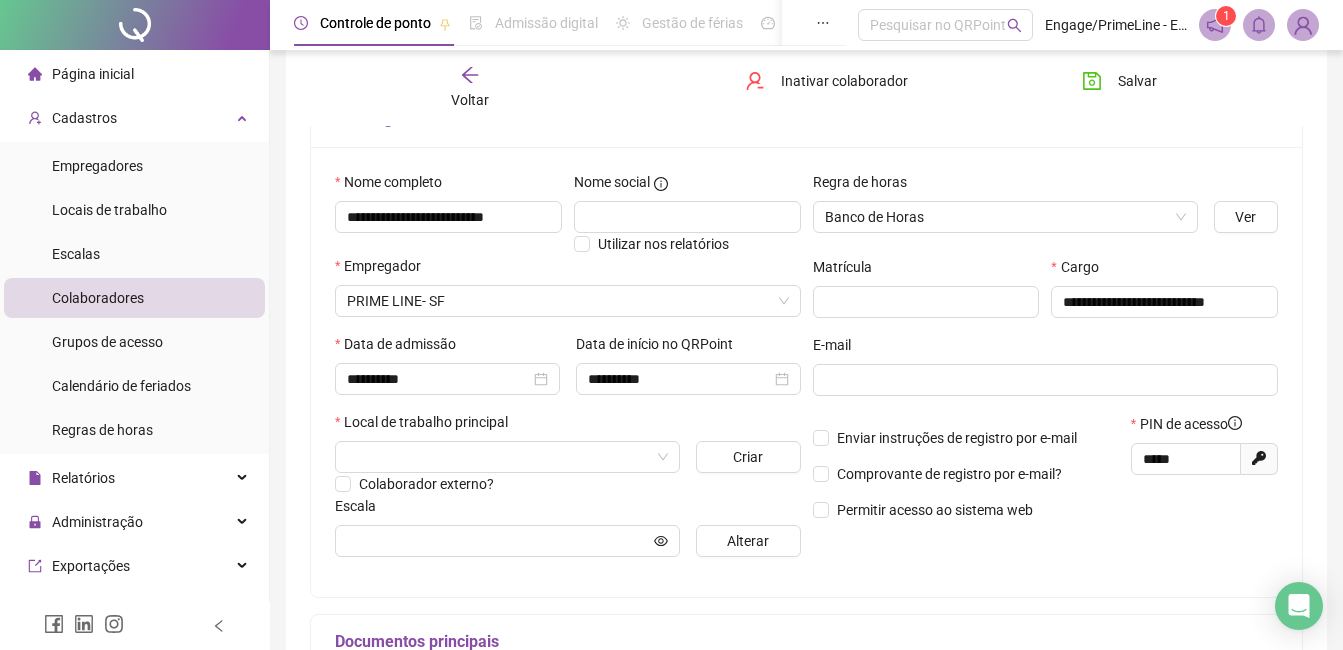 scroll, scrollTop: 191, scrollLeft: 0, axis: vertical 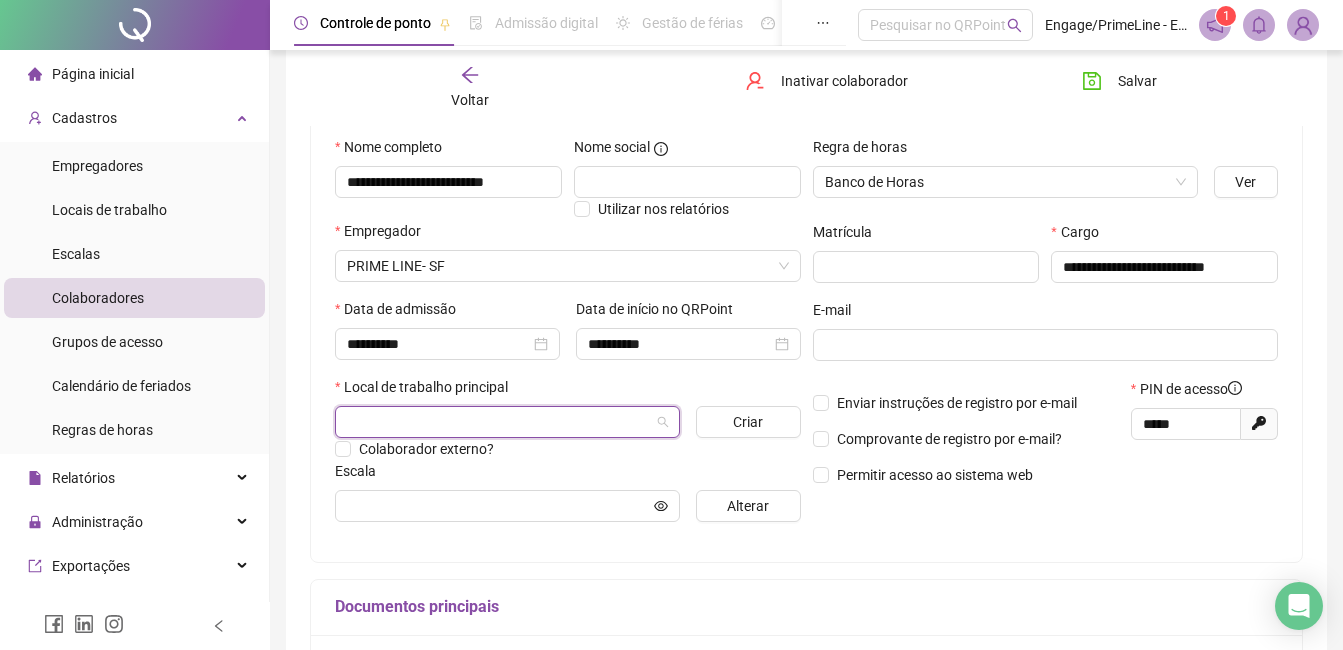 click at bounding box center [498, 422] 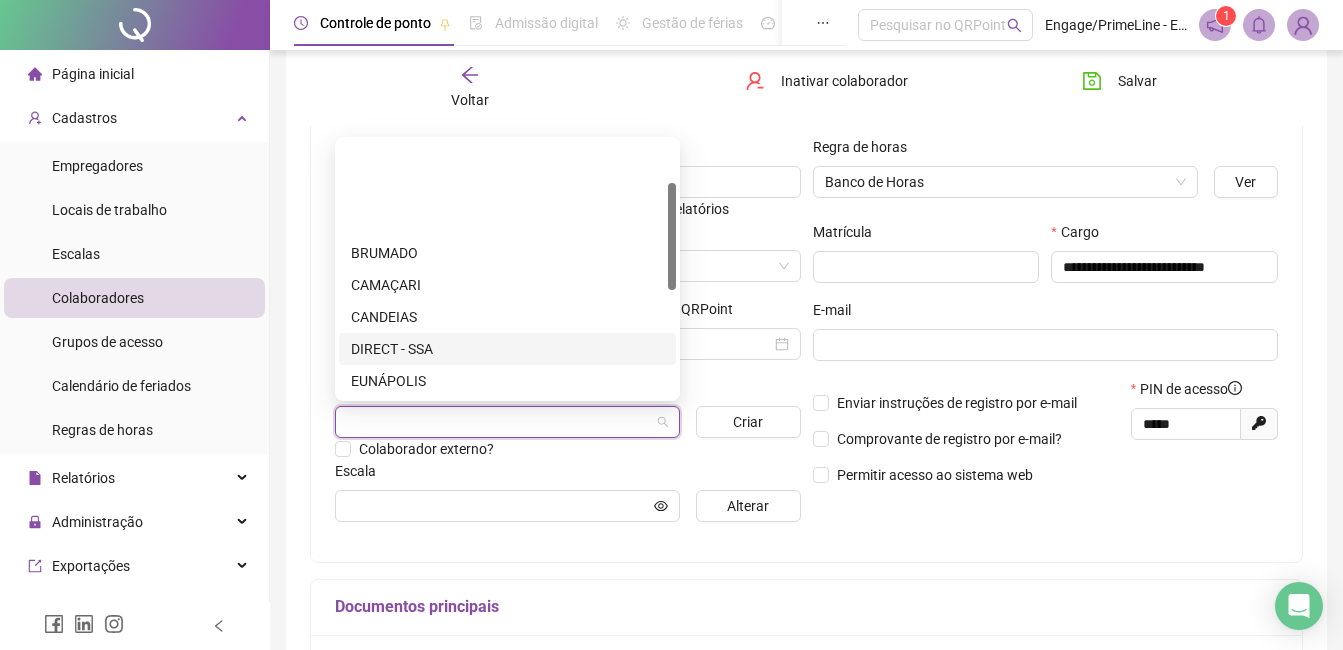 scroll, scrollTop: 352, scrollLeft: 0, axis: vertical 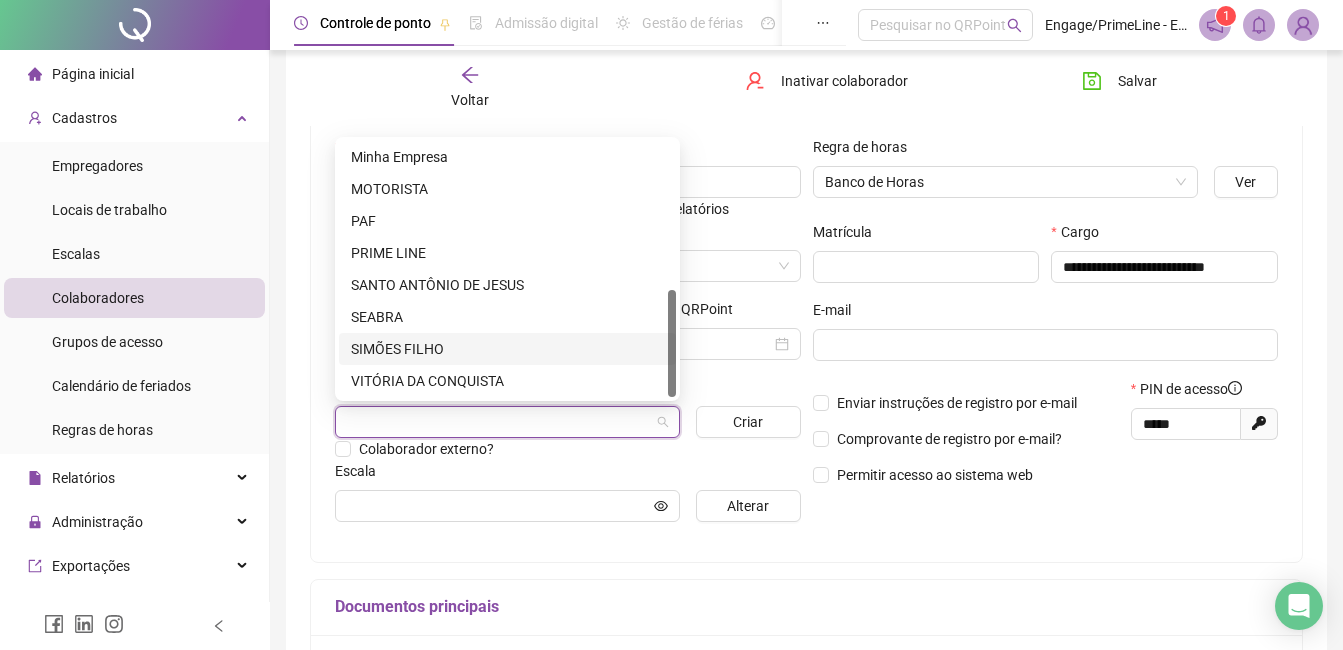 click on "SIMÕES FILHO" at bounding box center (507, 349) 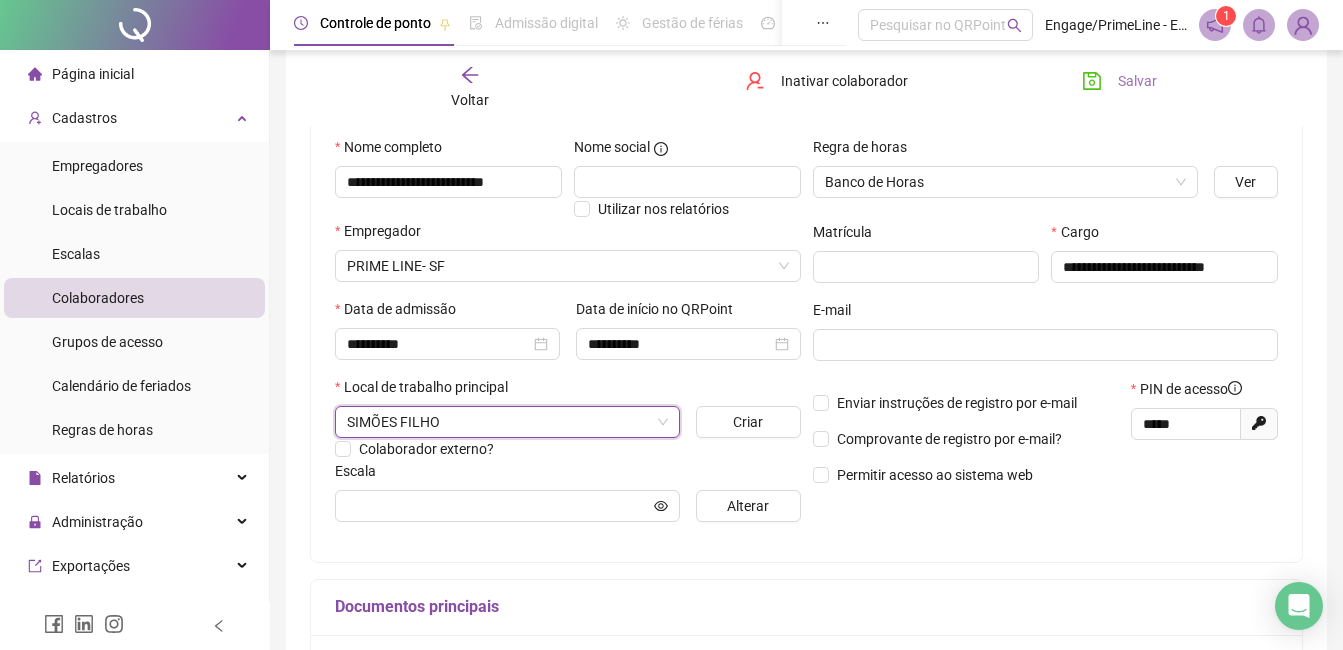 click on "Salvar" at bounding box center (1137, 81) 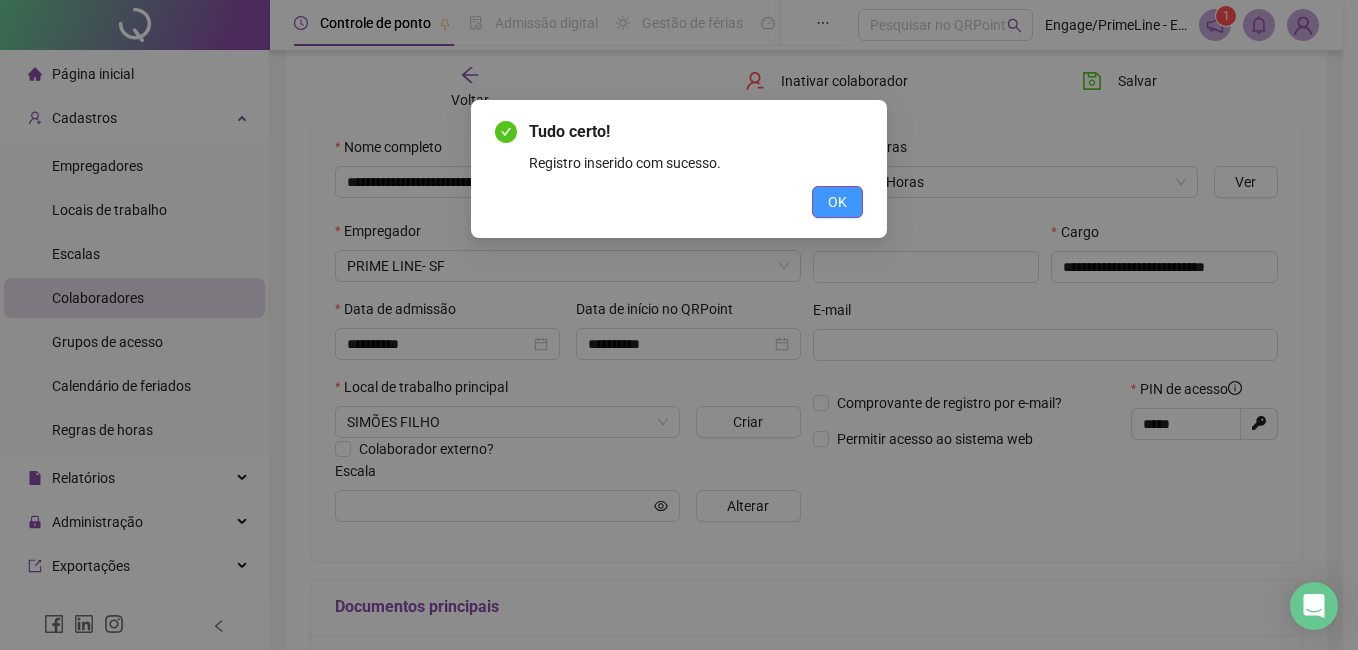 click on "OK" at bounding box center [837, 202] 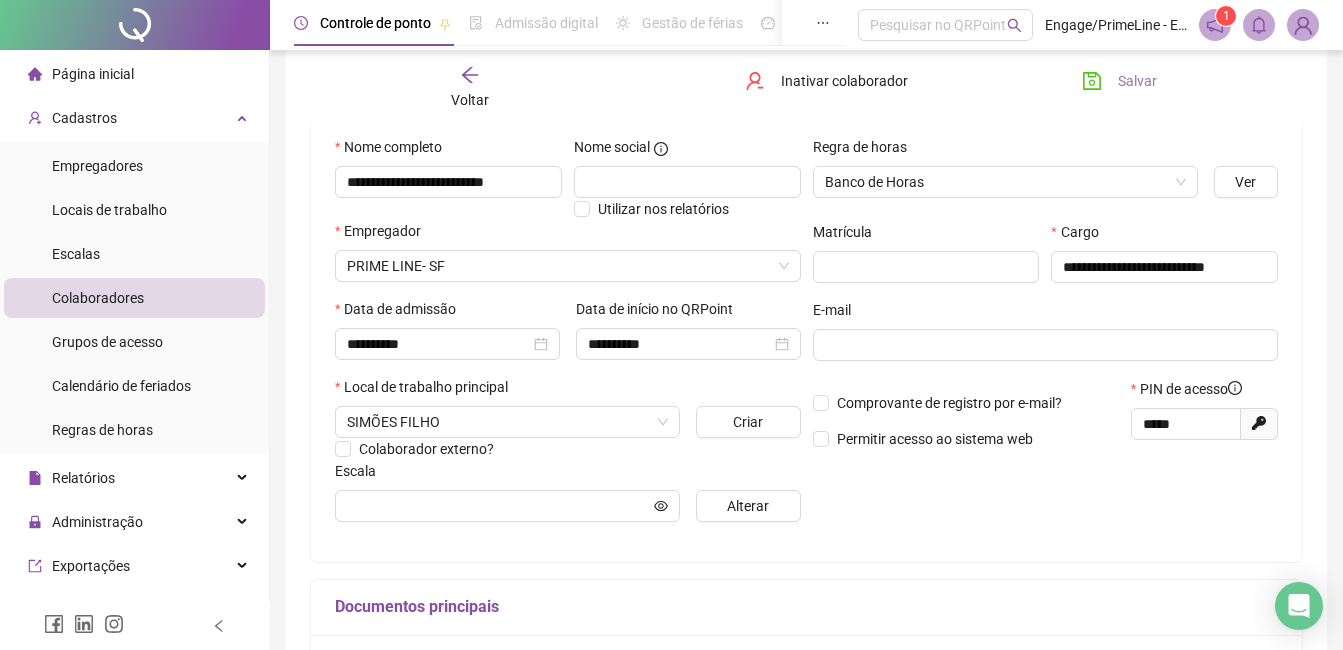 click on "Salvar" at bounding box center [1119, 81] 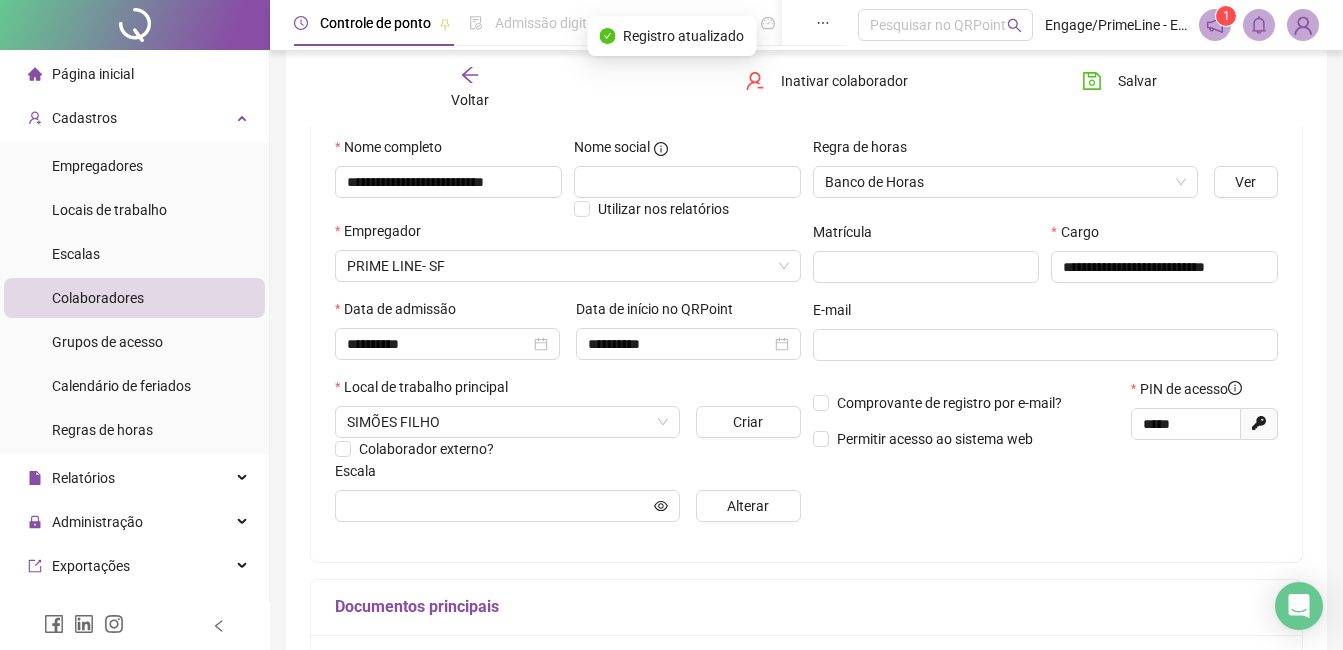 click on "Voltar" at bounding box center [470, 100] 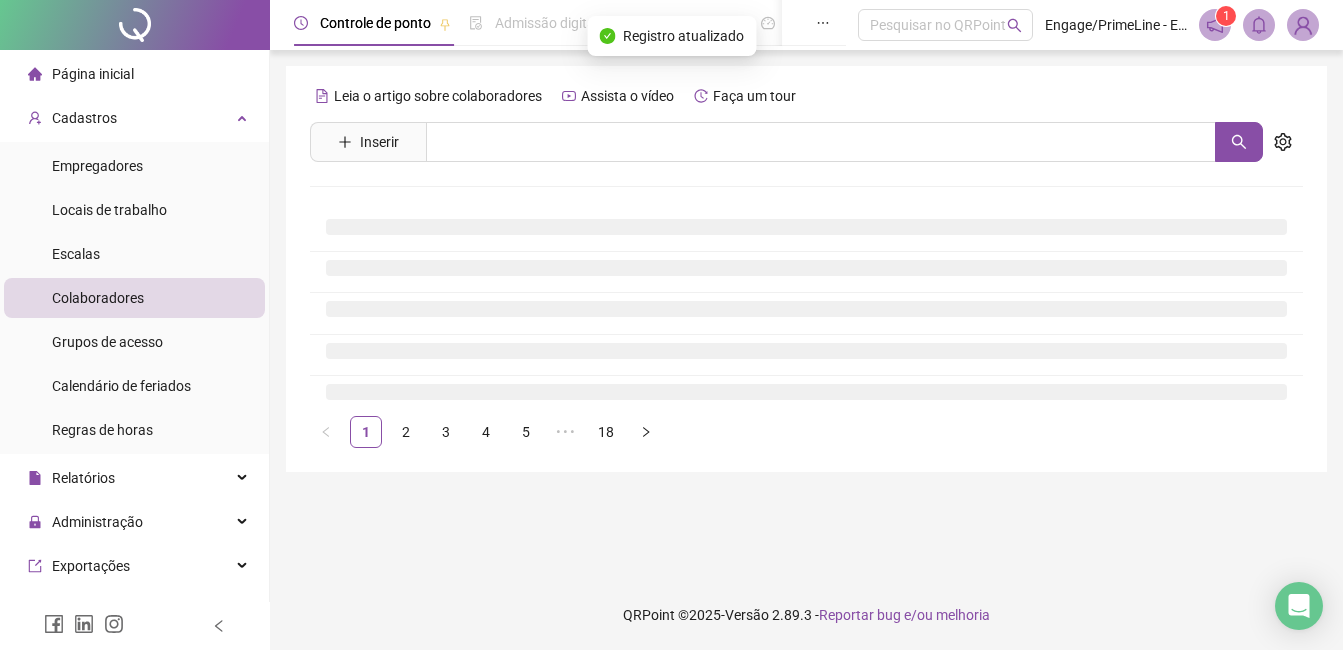 scroll, scrollTop: 0, scrollLeft: 0, axis: both 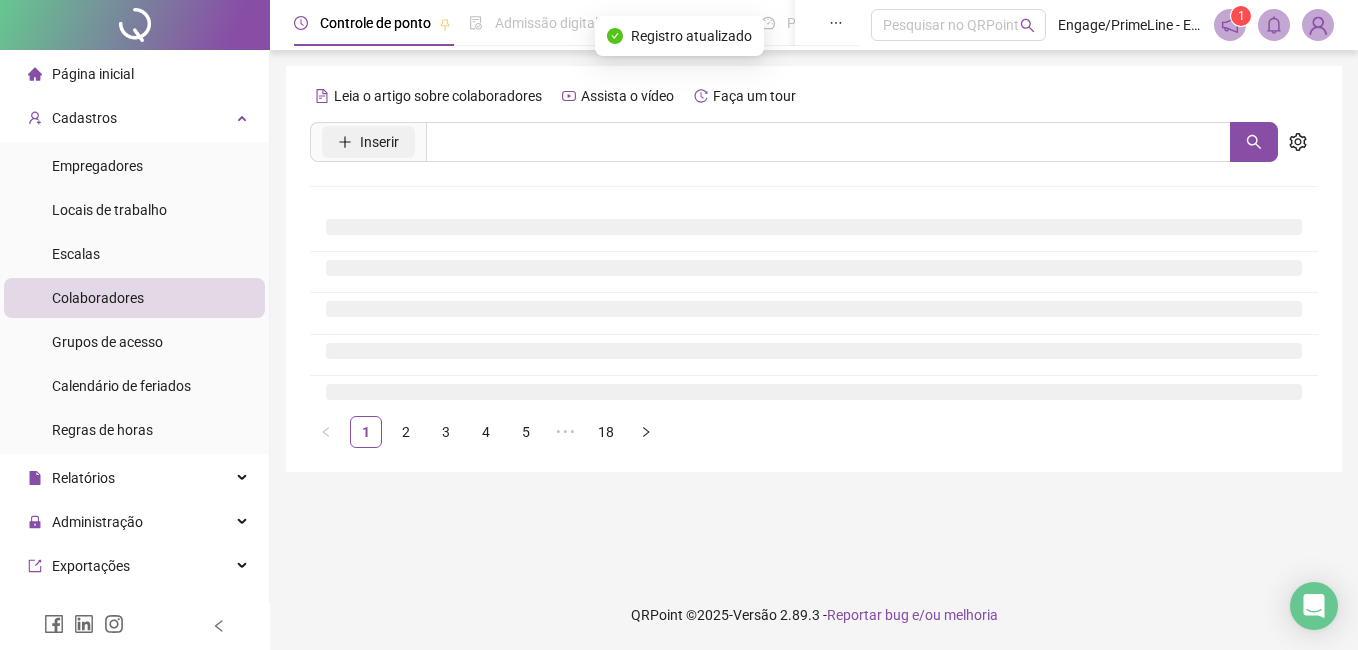 click on "Inserir" at bounding box center (379, 142) 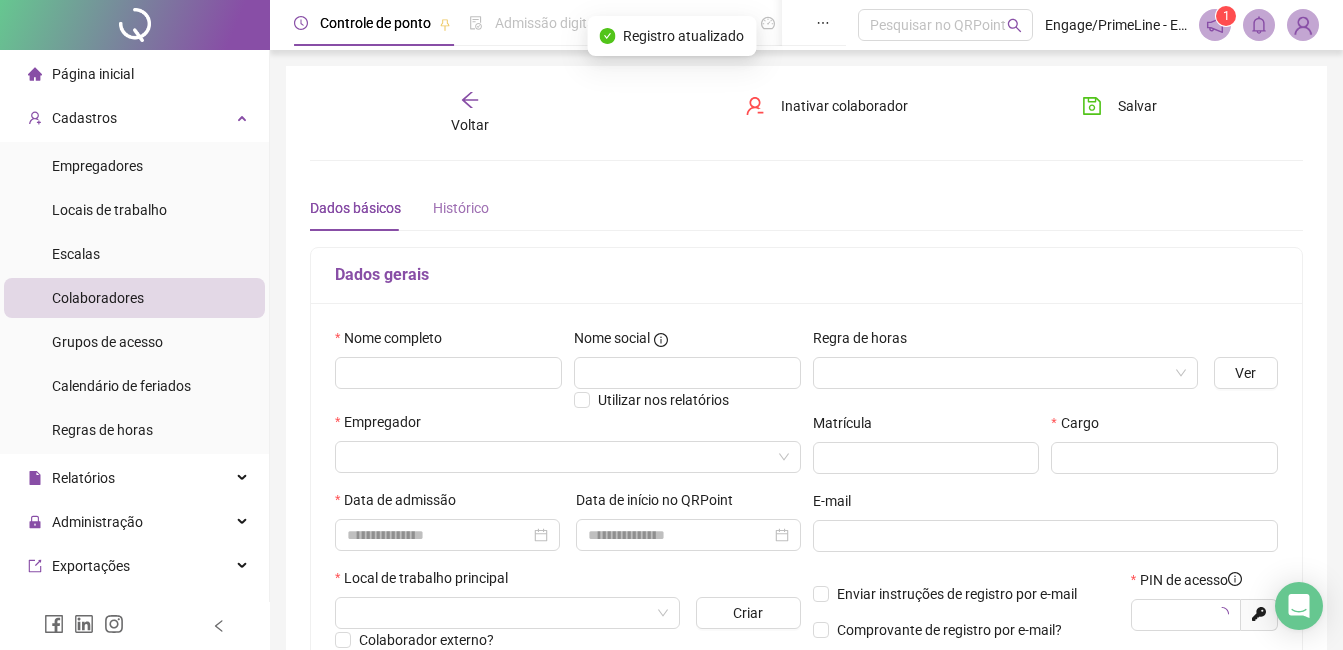 type on "*****" 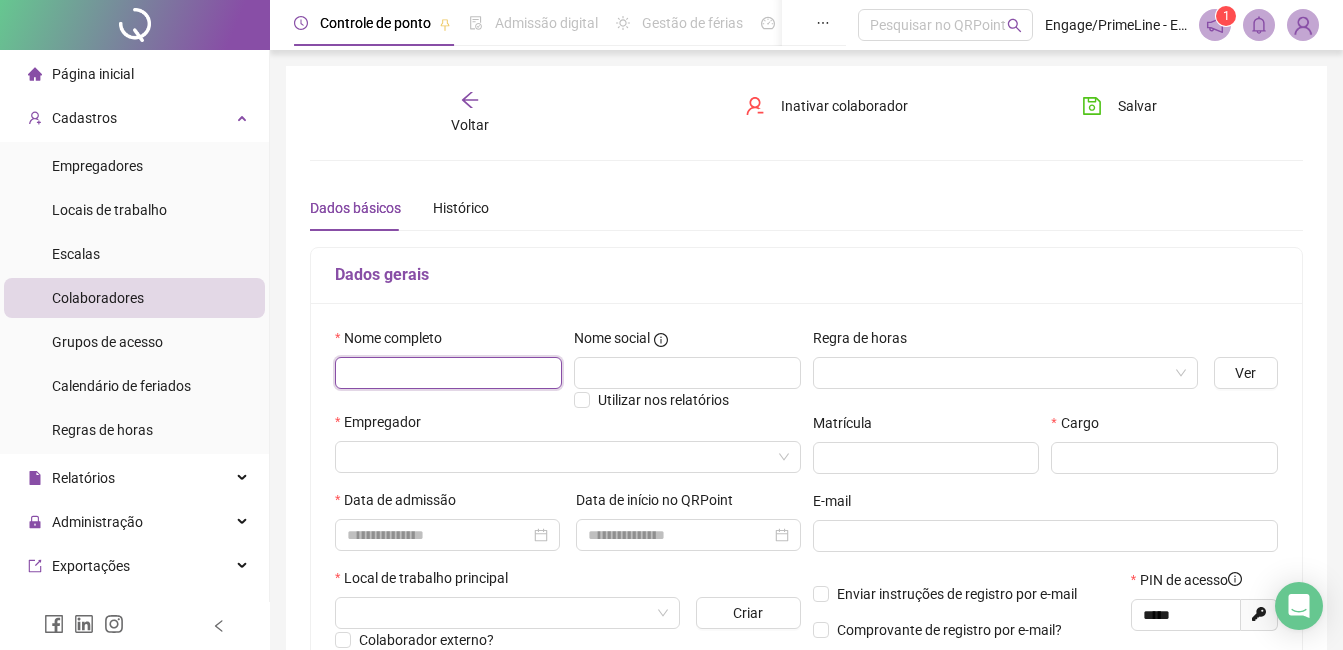 click at bounding box center [448, 373] 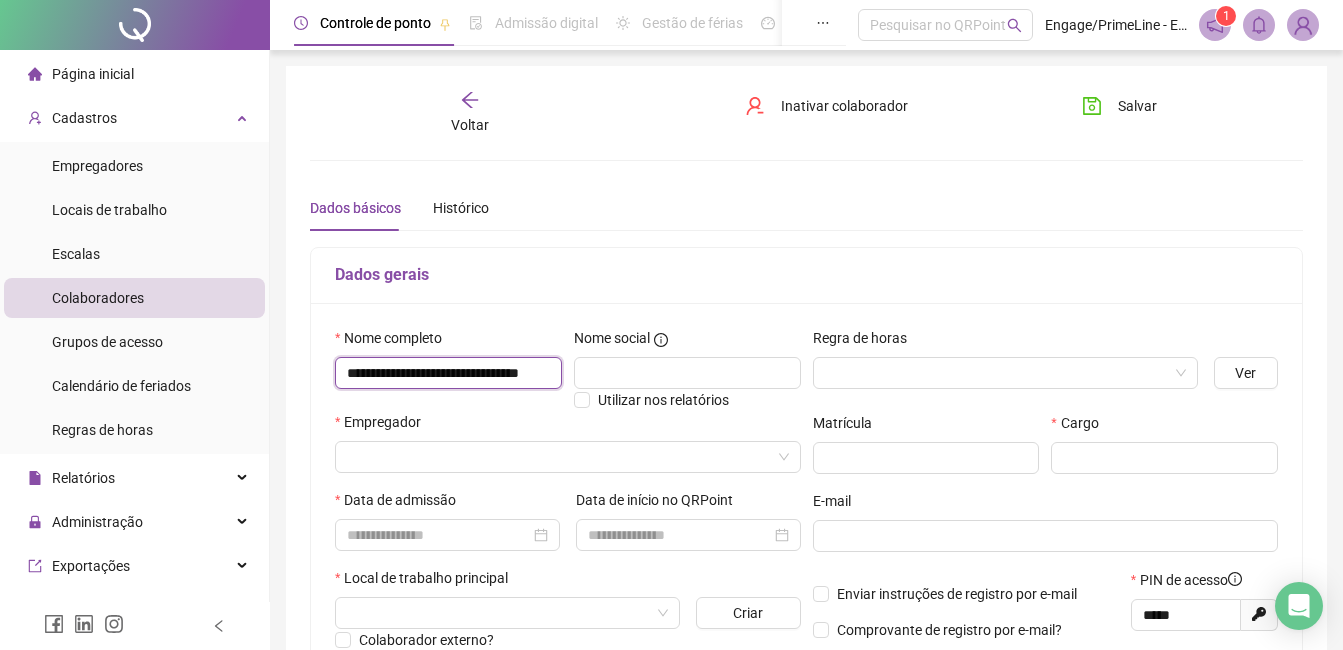 scroll, scrollTop: 0, scrollLeft: 65, axis: horizontal 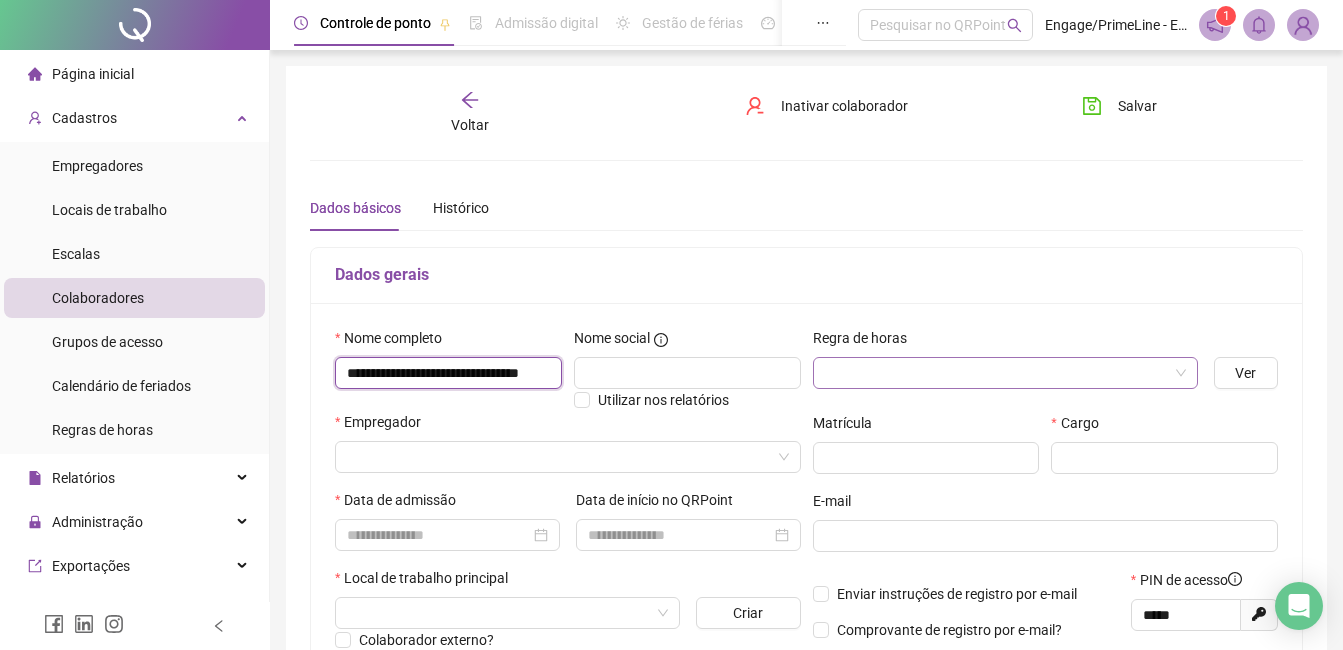 type on "**********" 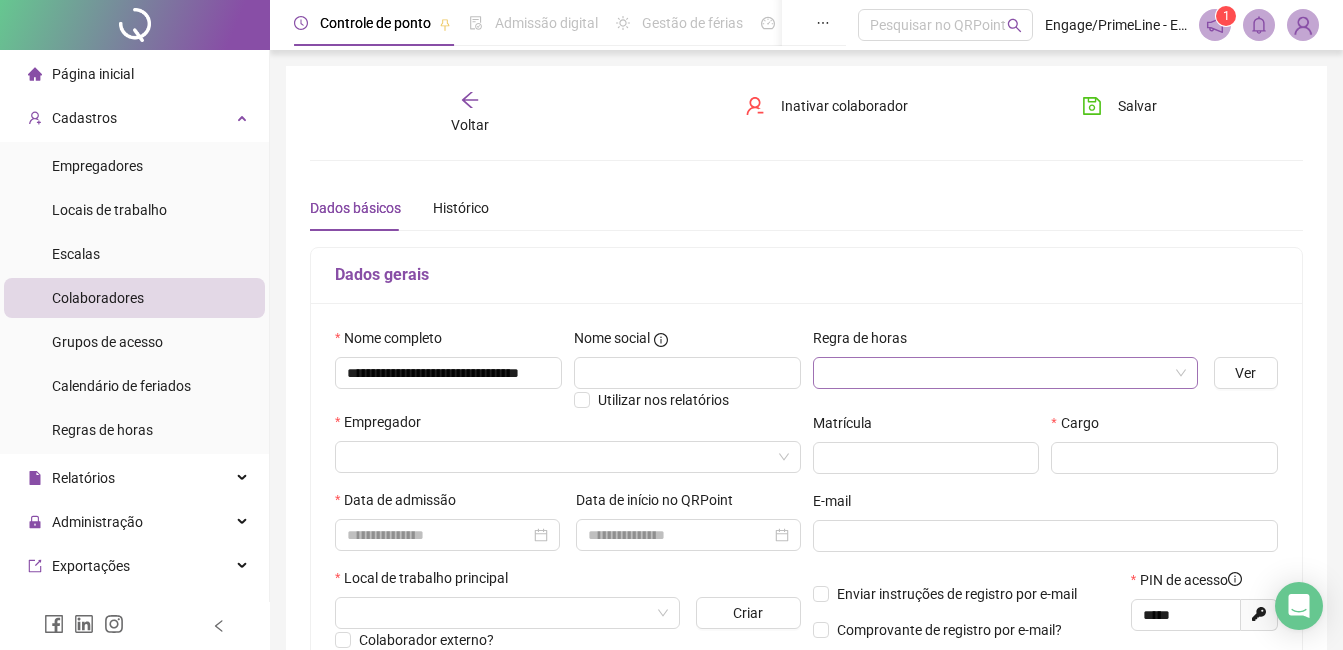 click at bounding box center (996, 373) 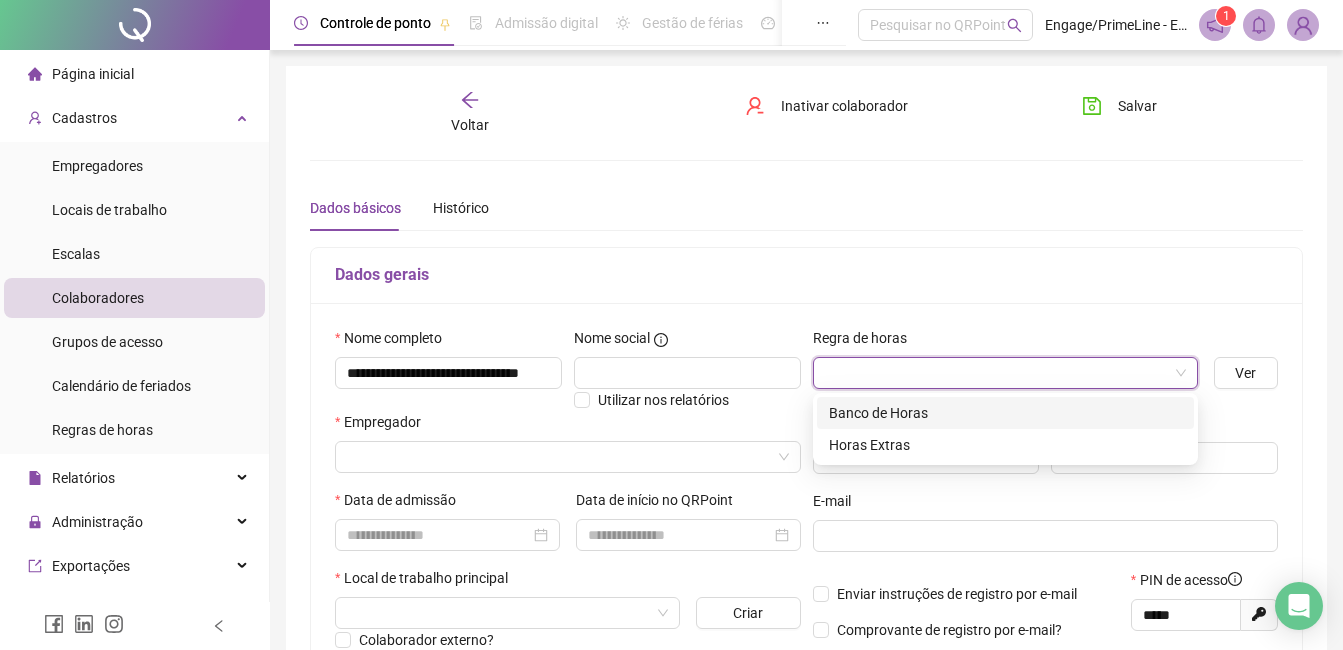 click on "Banco de Horas" at bounding box center (1005, 413) 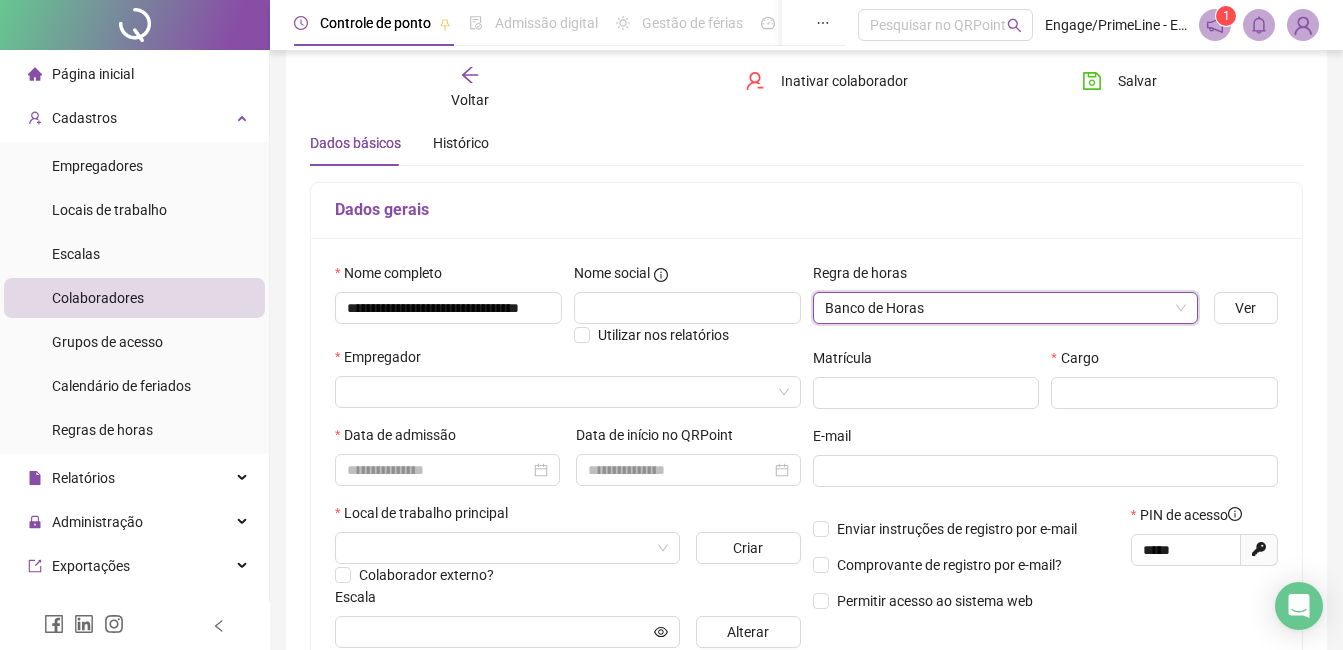 scroll, scrollTop: 100, scrollLeft: 0, axis: vertical 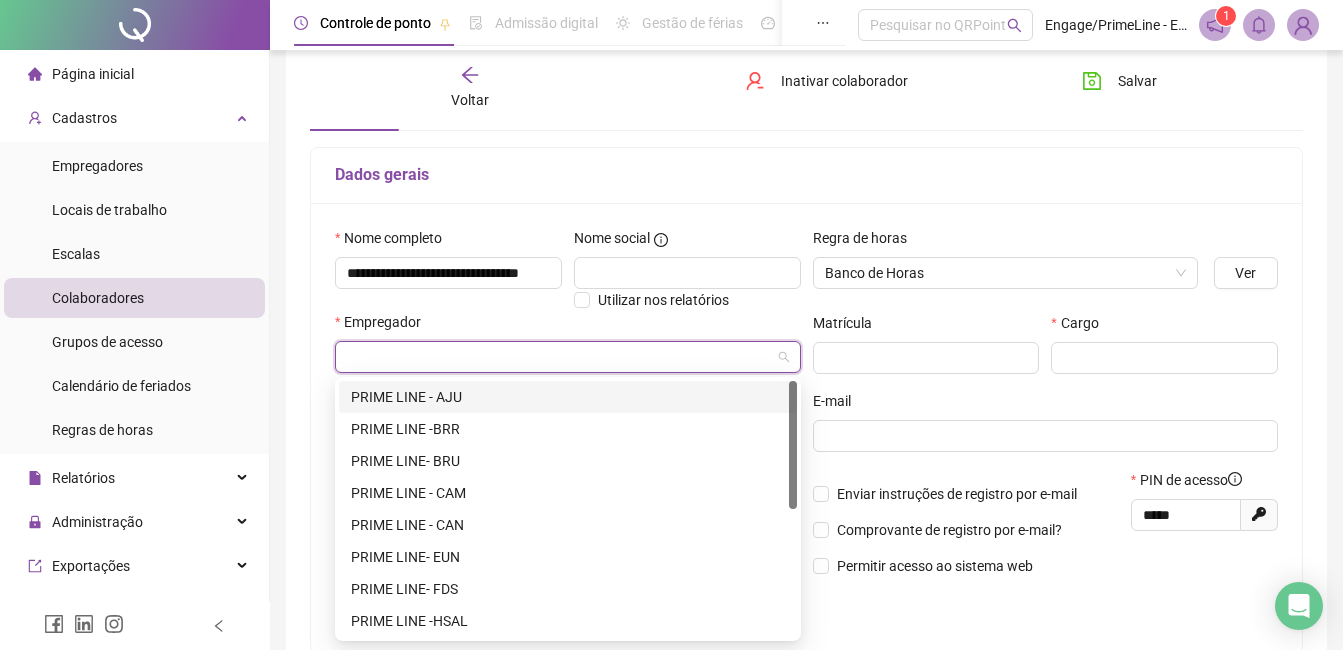 click at bounding box center (559, 357) 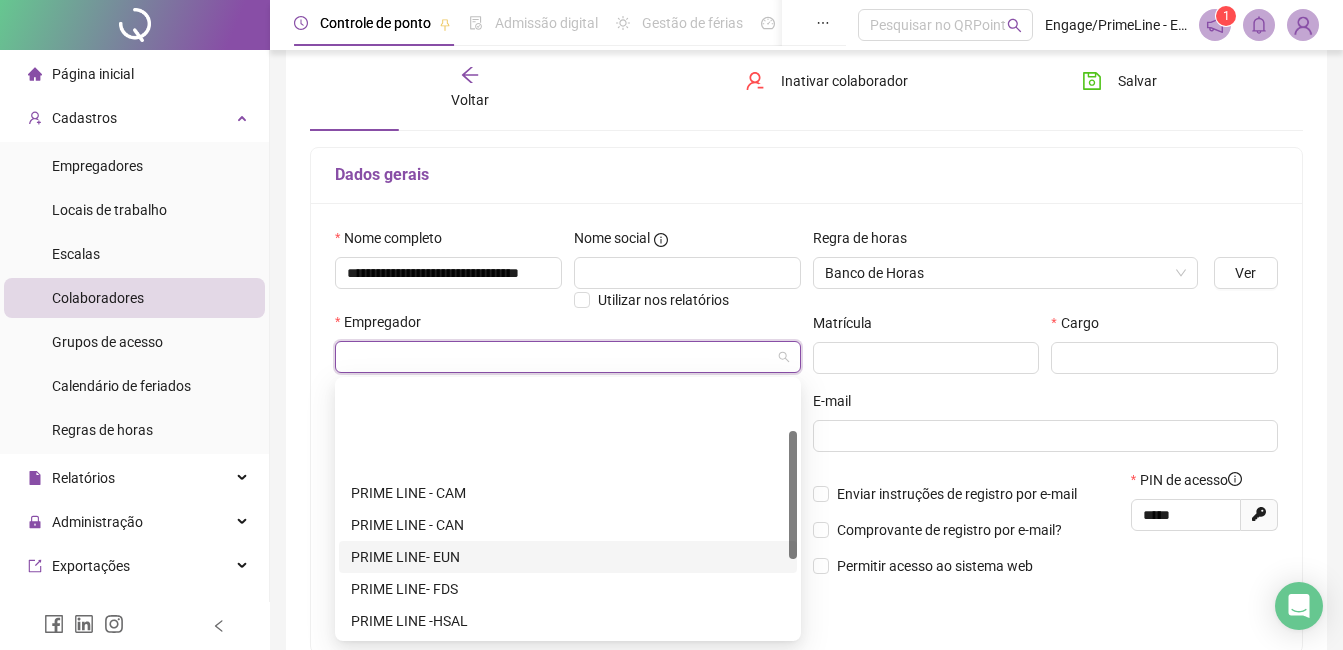 scroll, scrollTop: 256, scrollLeft: 0, axis: vertical 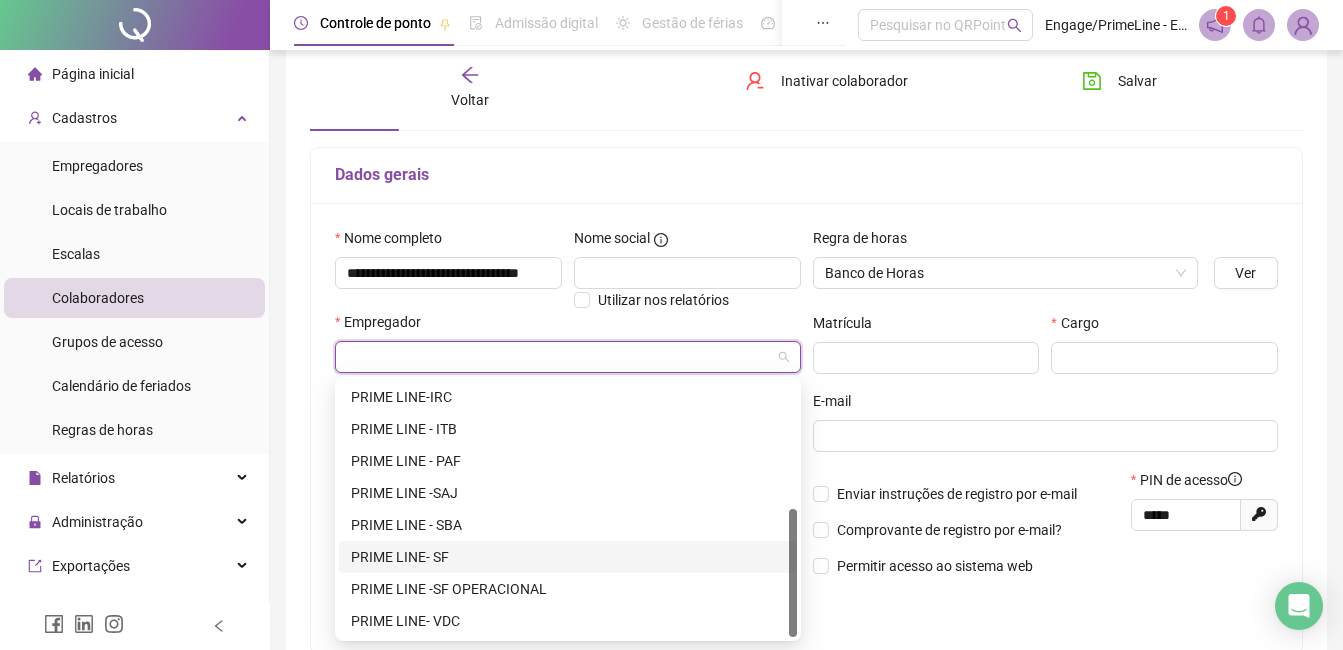 click on "PRIME LINE- SF" at bounding box center (568, 557) 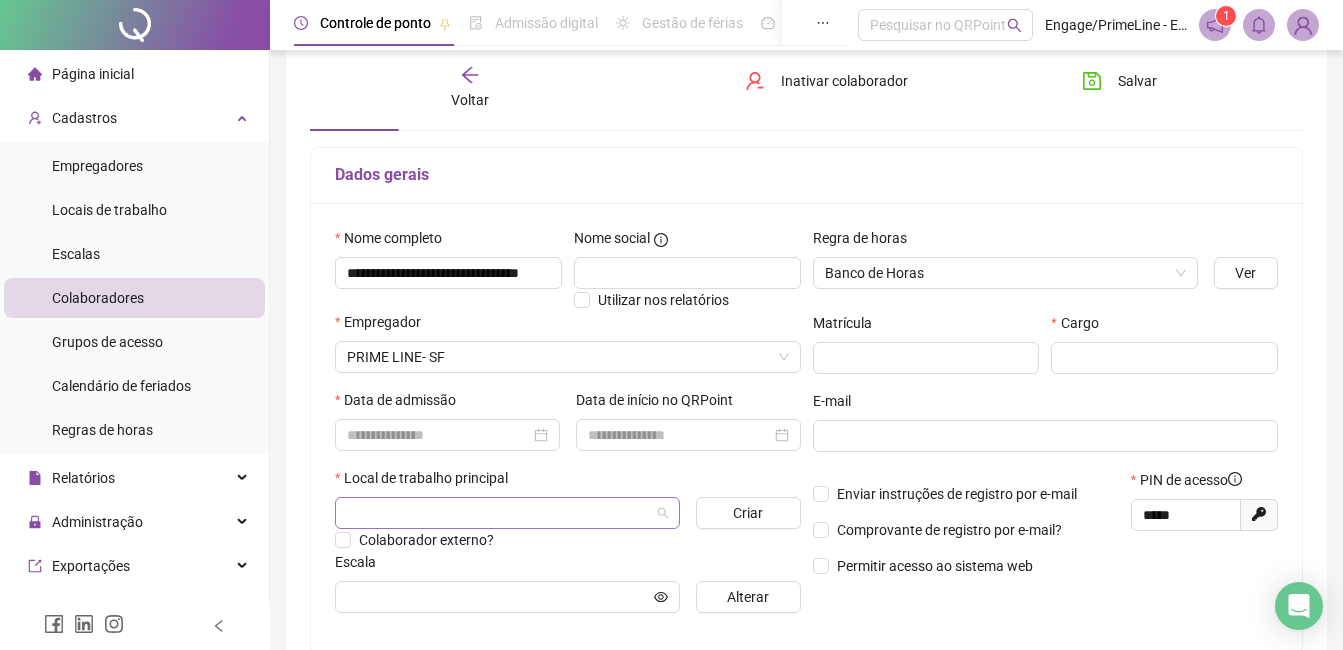 click at bounding box center (498, 513) 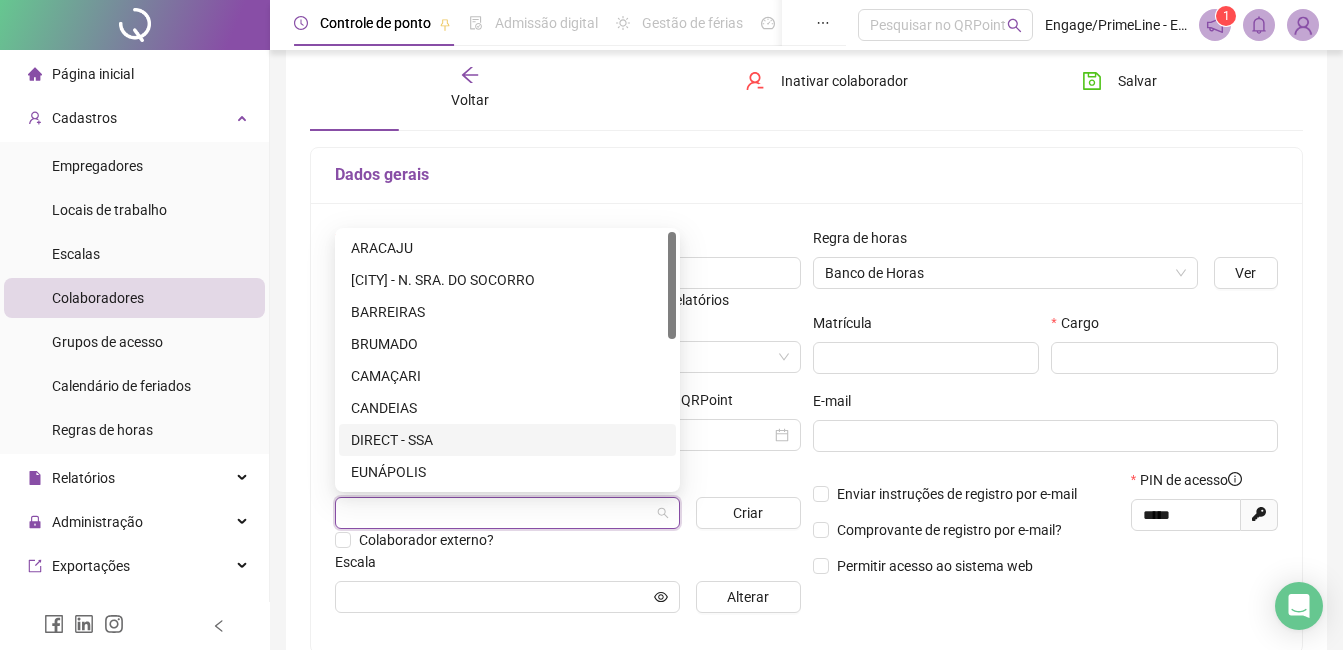 scroll, scrollTop: 352, scrollLeft: 0, axis: vertical 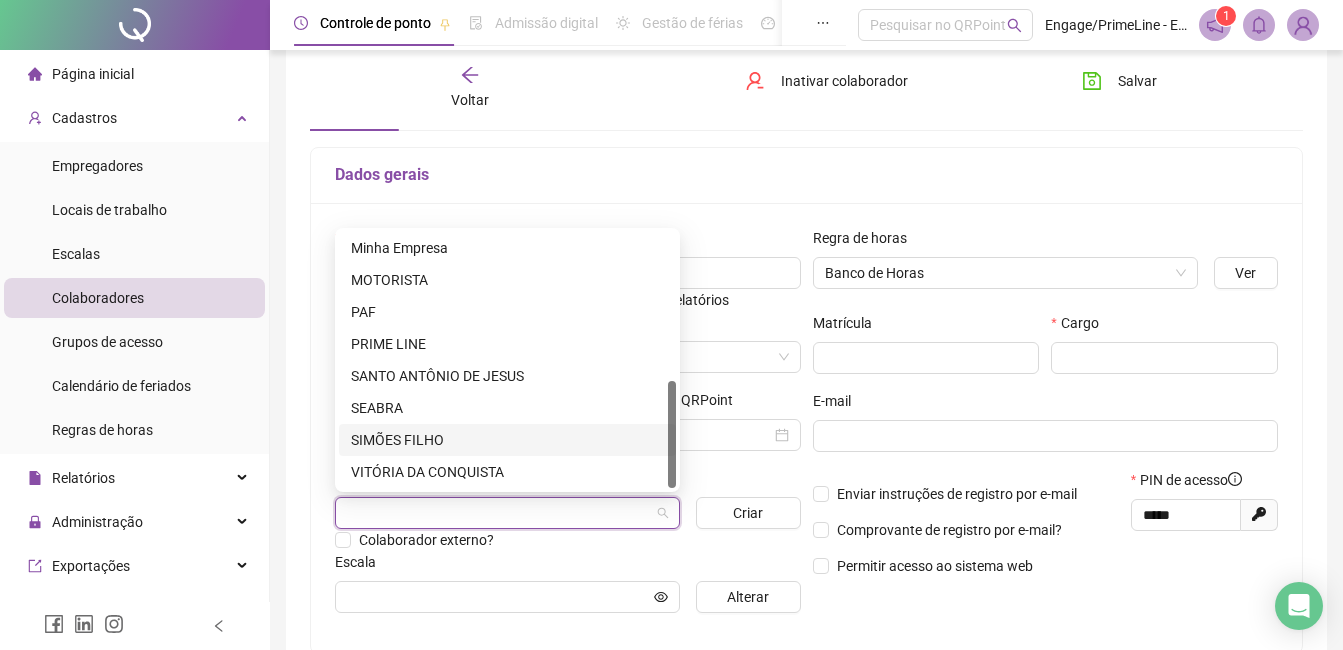 click on "SIMÕES FILHO" at bounding box center (507, 440) 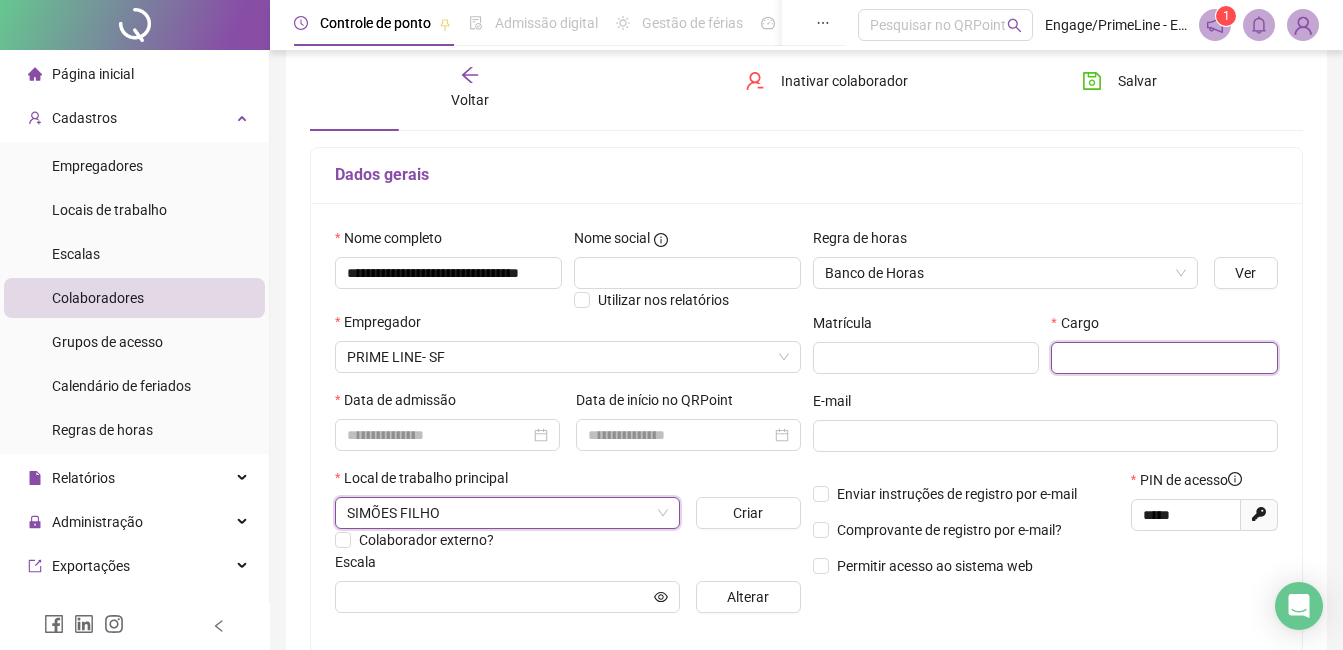 click at bounding box center (1164, 358) 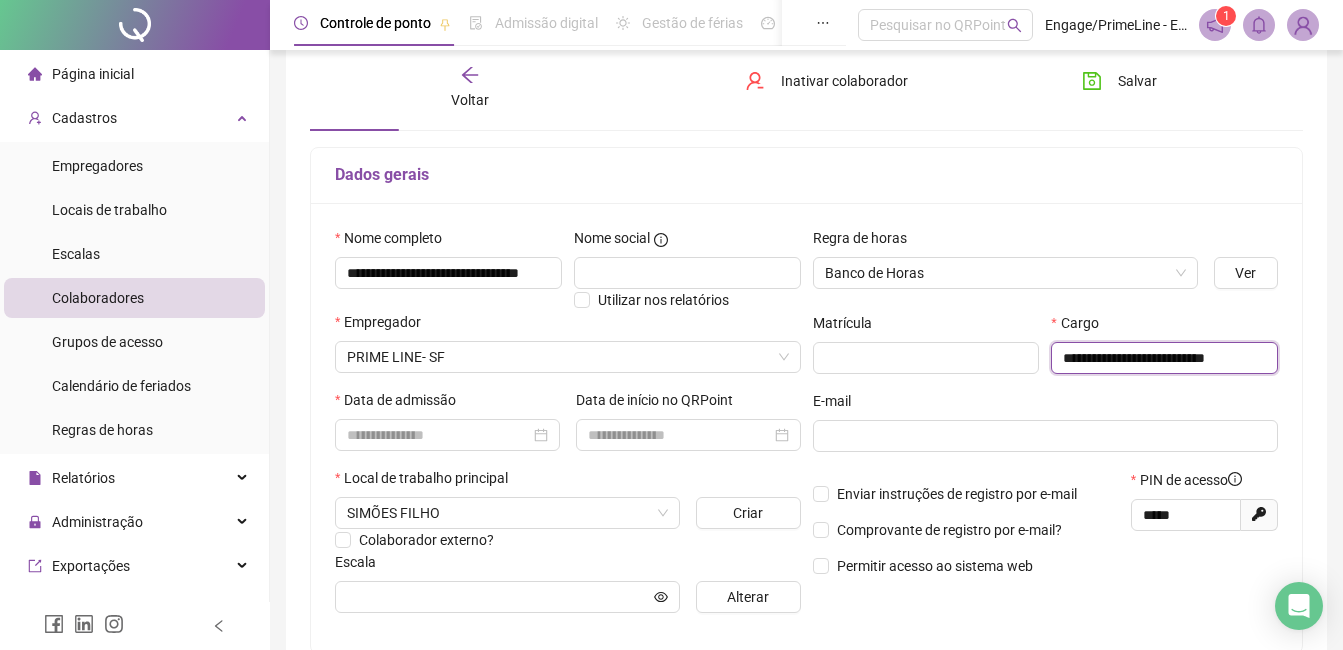 scroll, scrollTop: 0, scrollLeft: 17, axis: horizontal 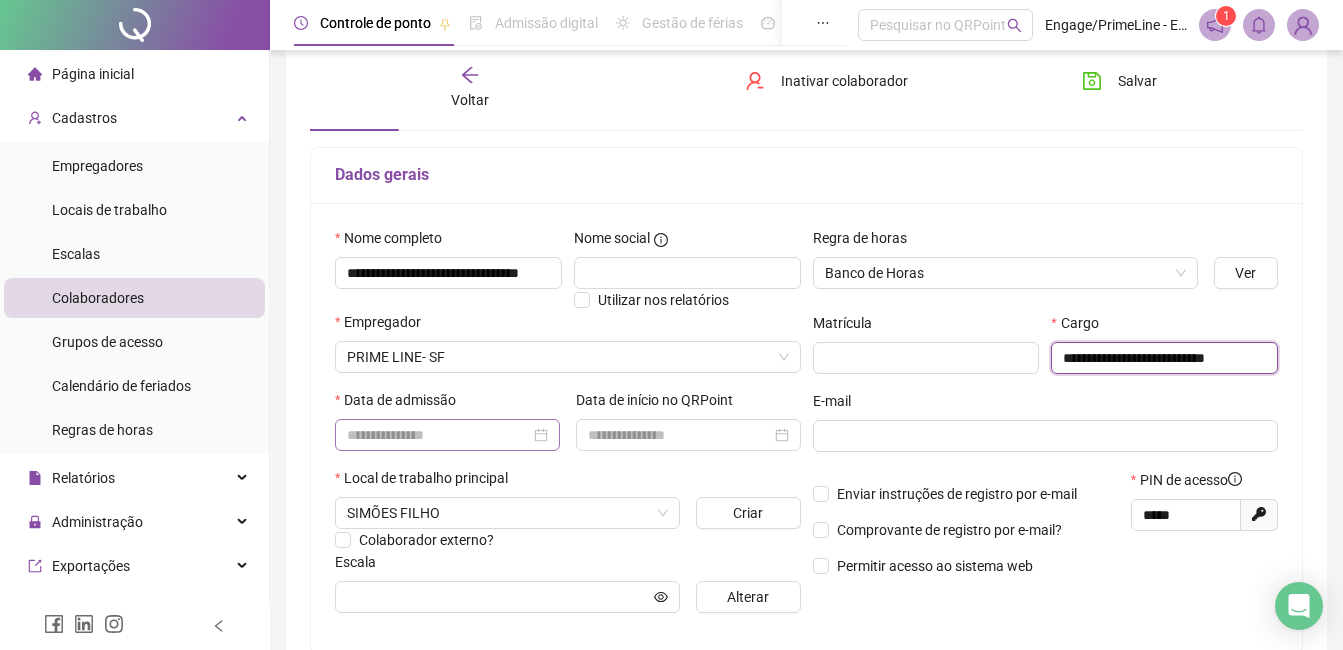 type on "**********" 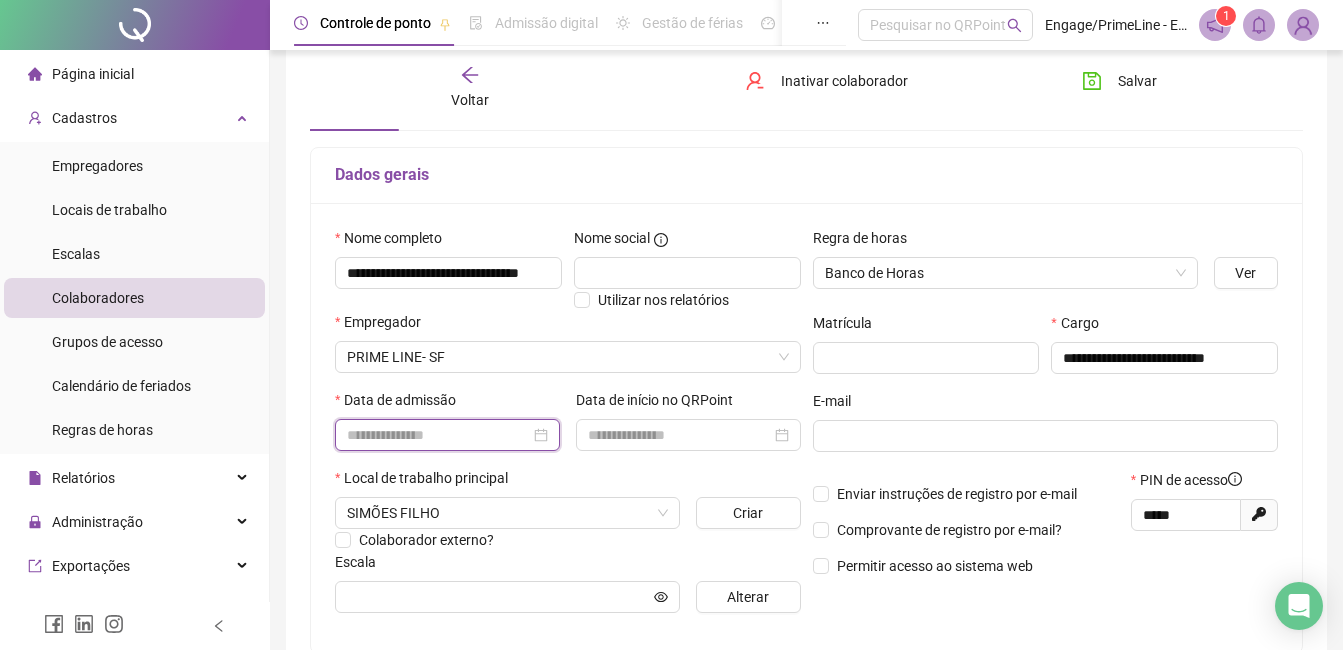 scroll, scrollTop: 0, scrollLeft: 0, axis: both 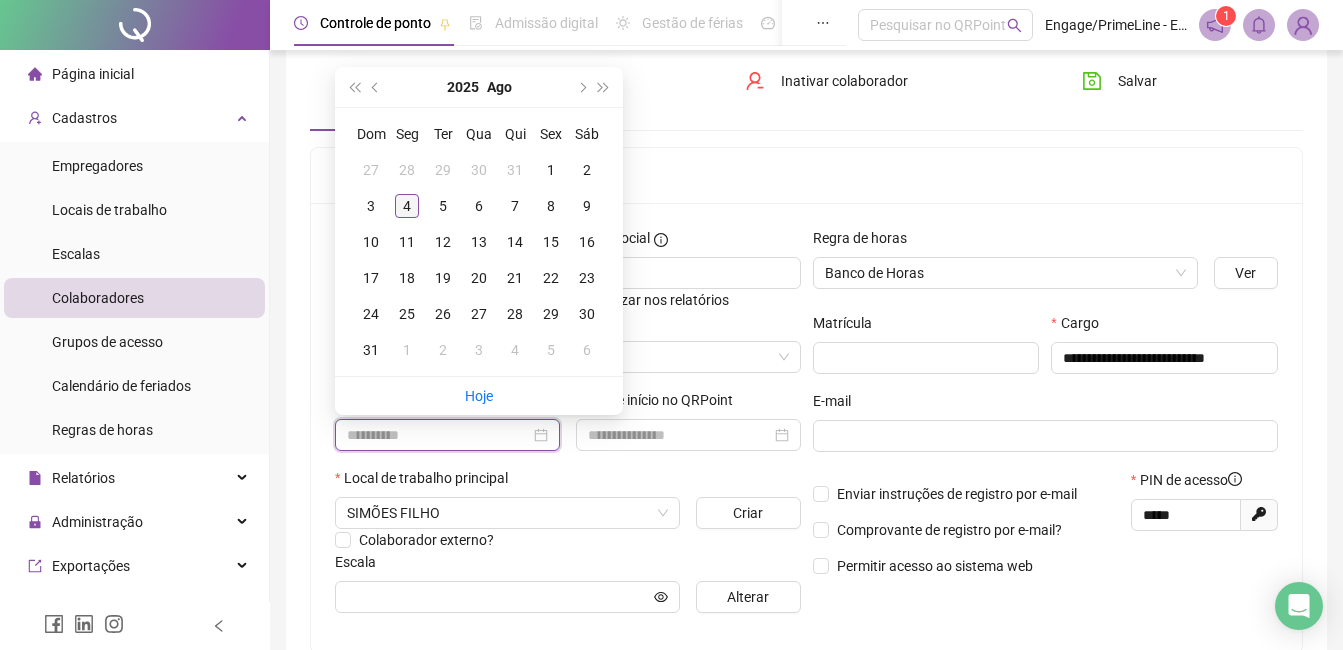 type on "**********" 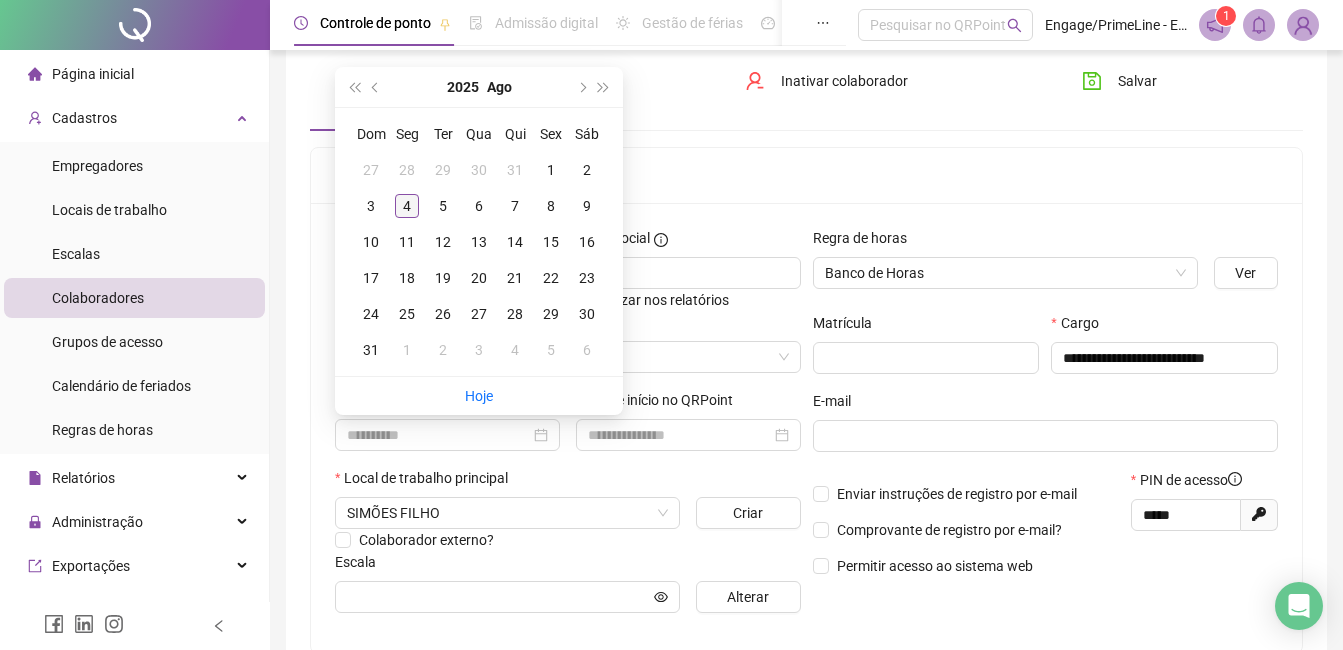 click on "4" at bounding box center [407, 206] 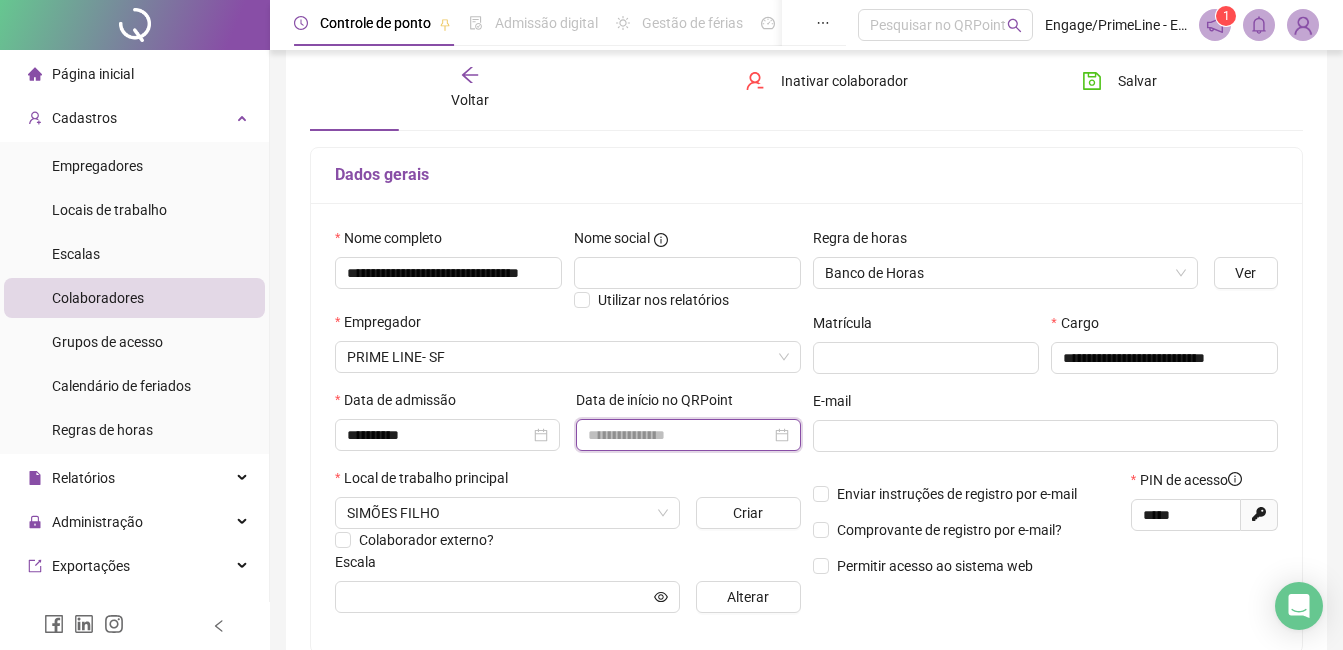 click at bounding box center [679, 435] 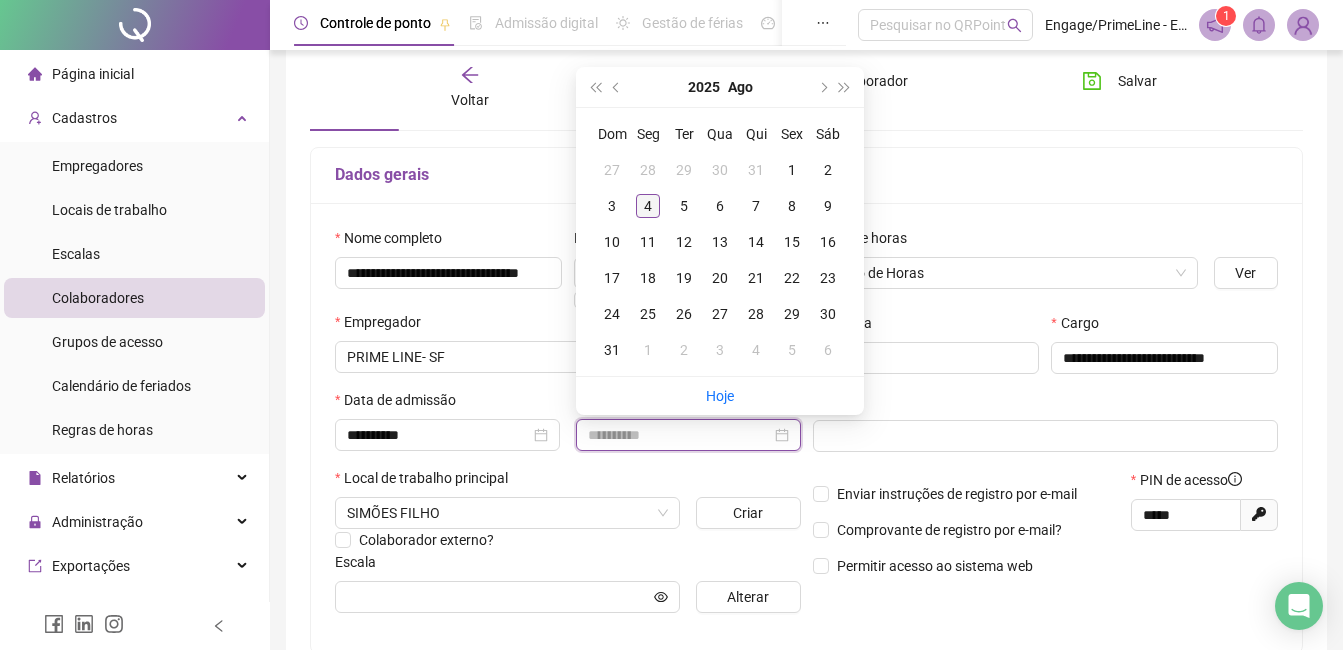 type on "**********" 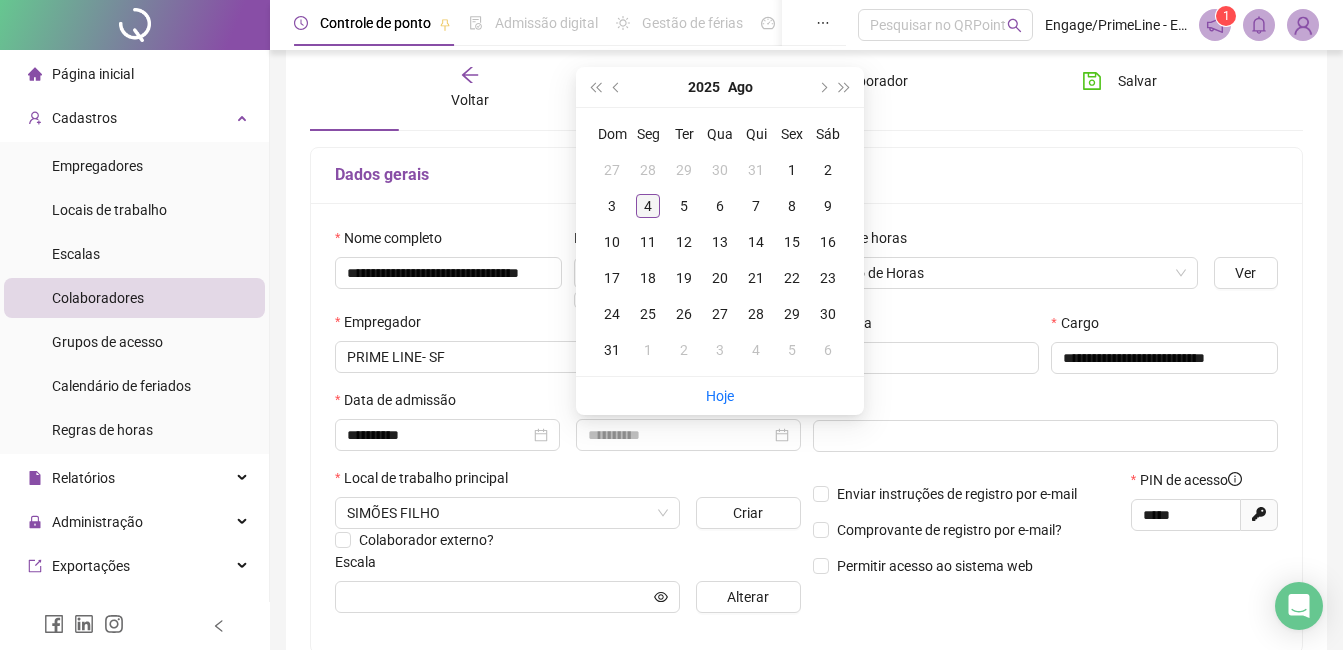 click on "4" at bounding box center (648, 206) 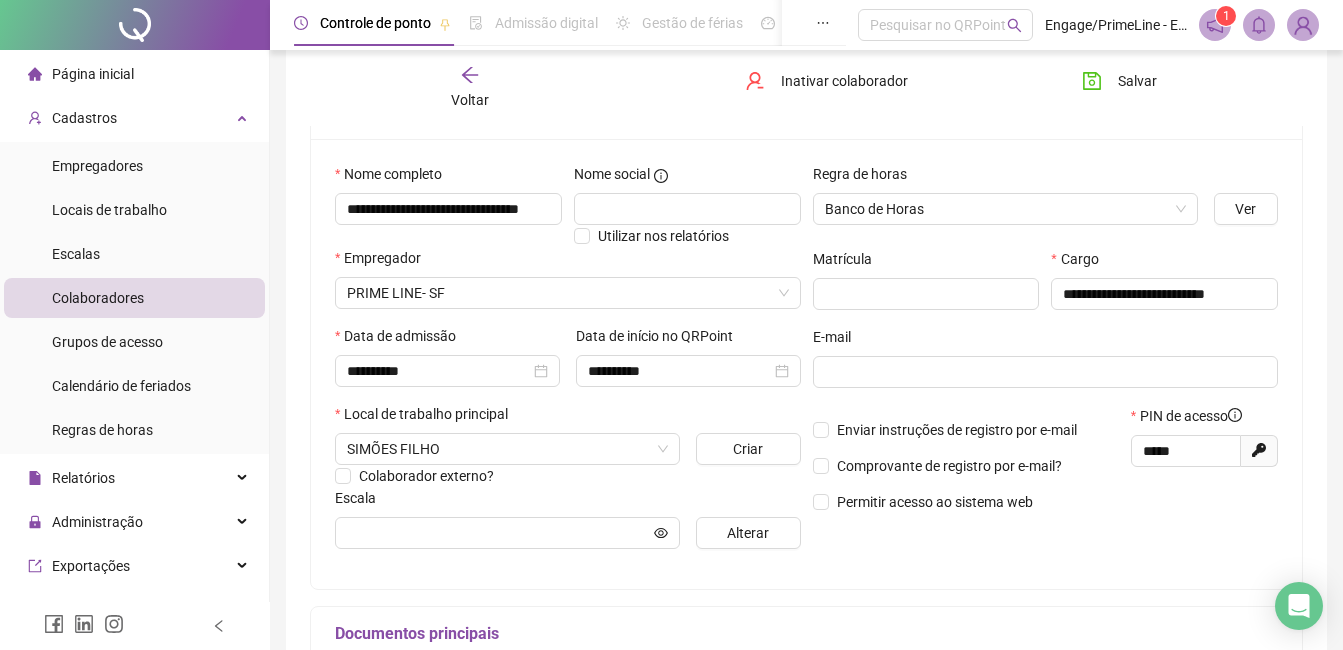 scroll, scrollTop: 200, scrollLeft: 0, axis: vertical 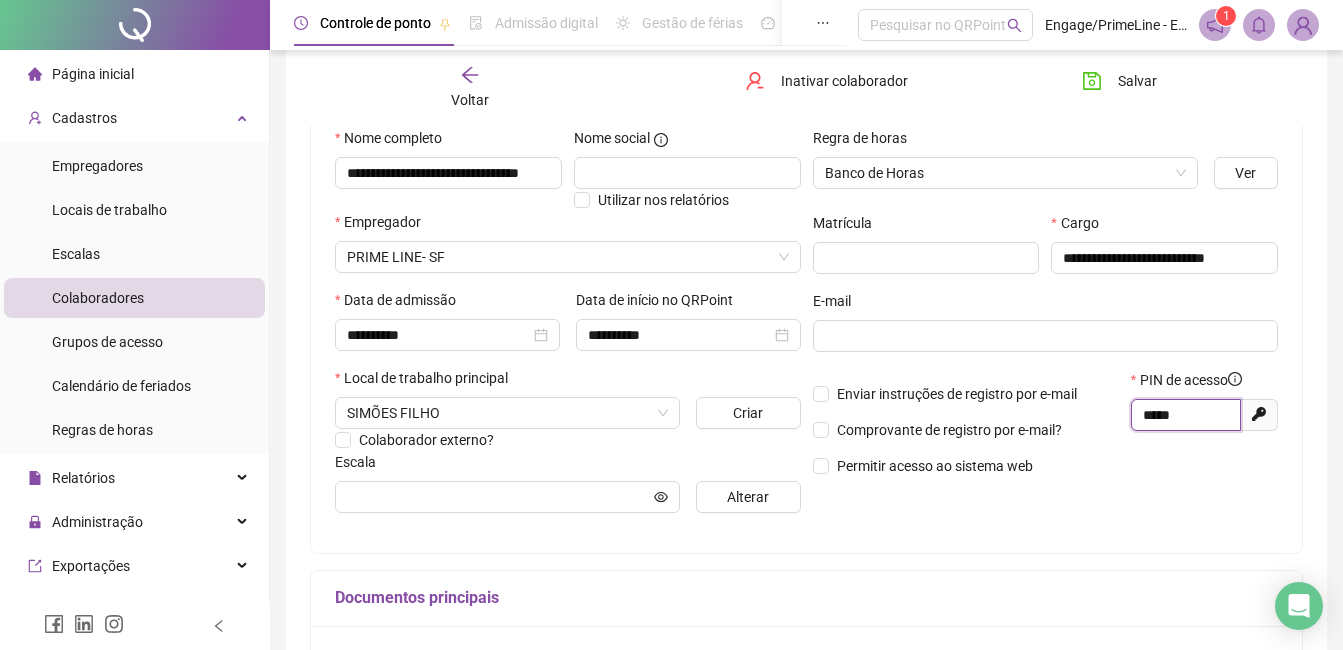 drag, startPoint x: 1187, startPoint y: 412, endPoint x: 1119, endPoint y: 412, distance: 68 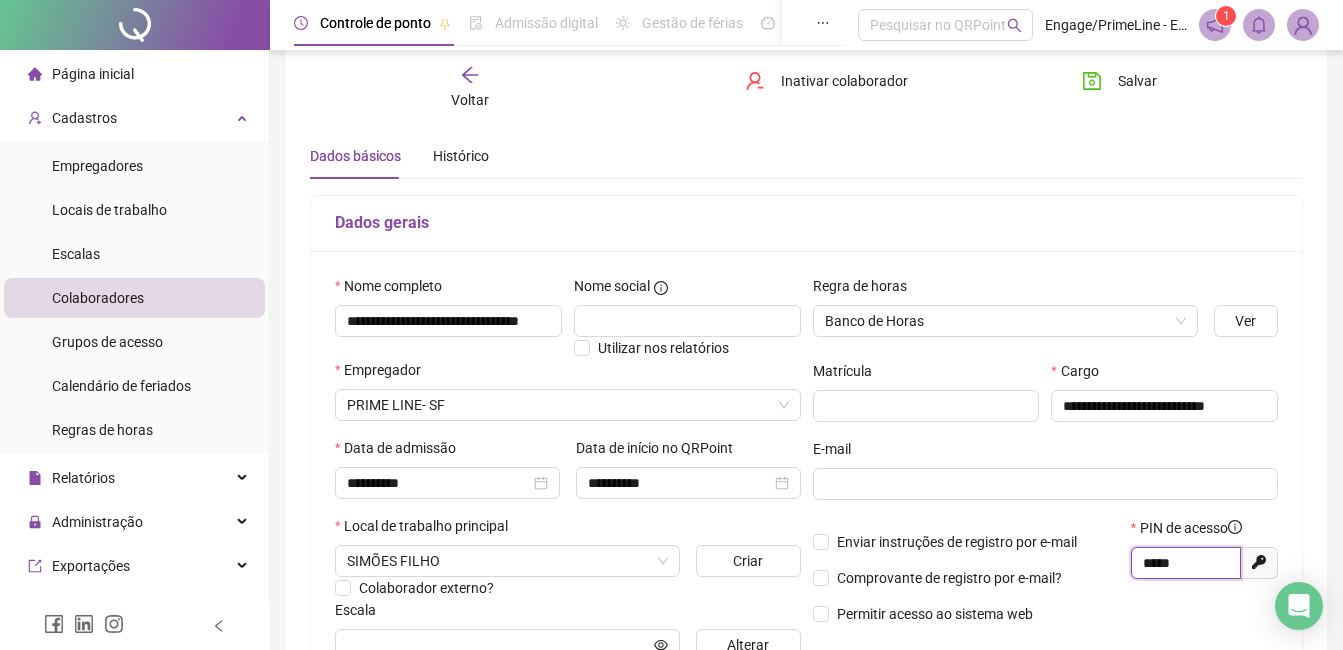 scroll, scrollTop: 0, scrollLeft: 0, axis: both 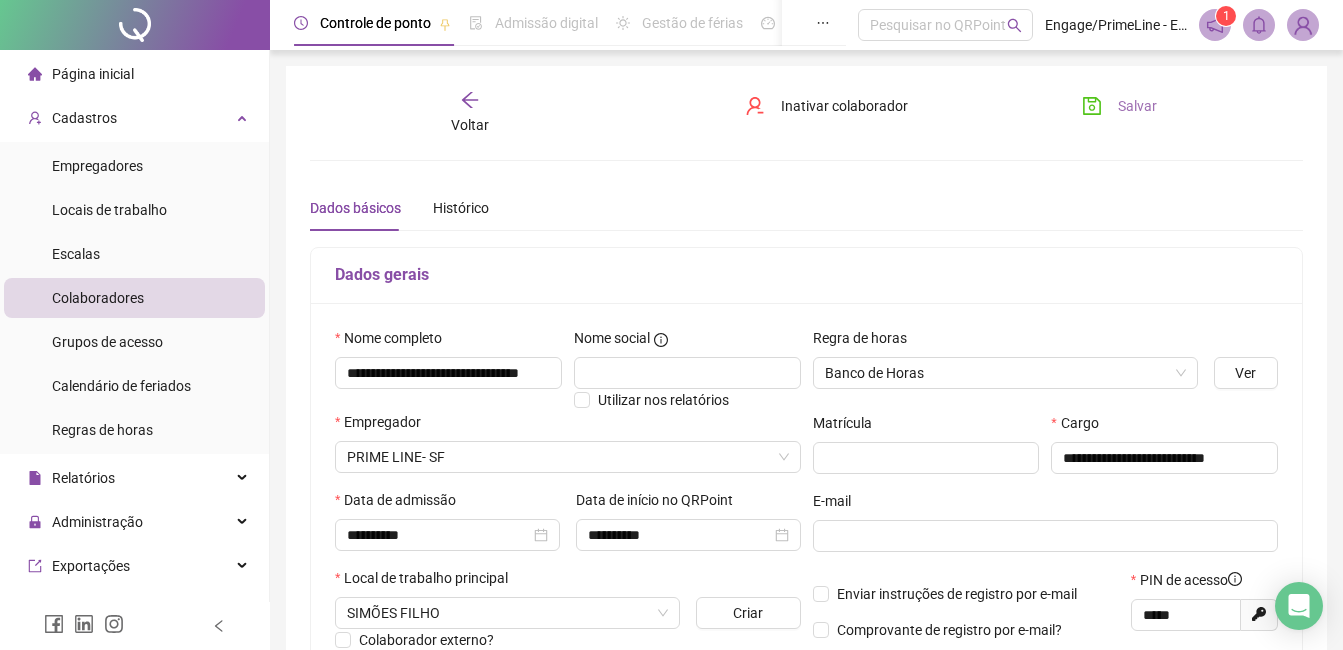 click on "Salvar" at bounding box center (1137, 106) 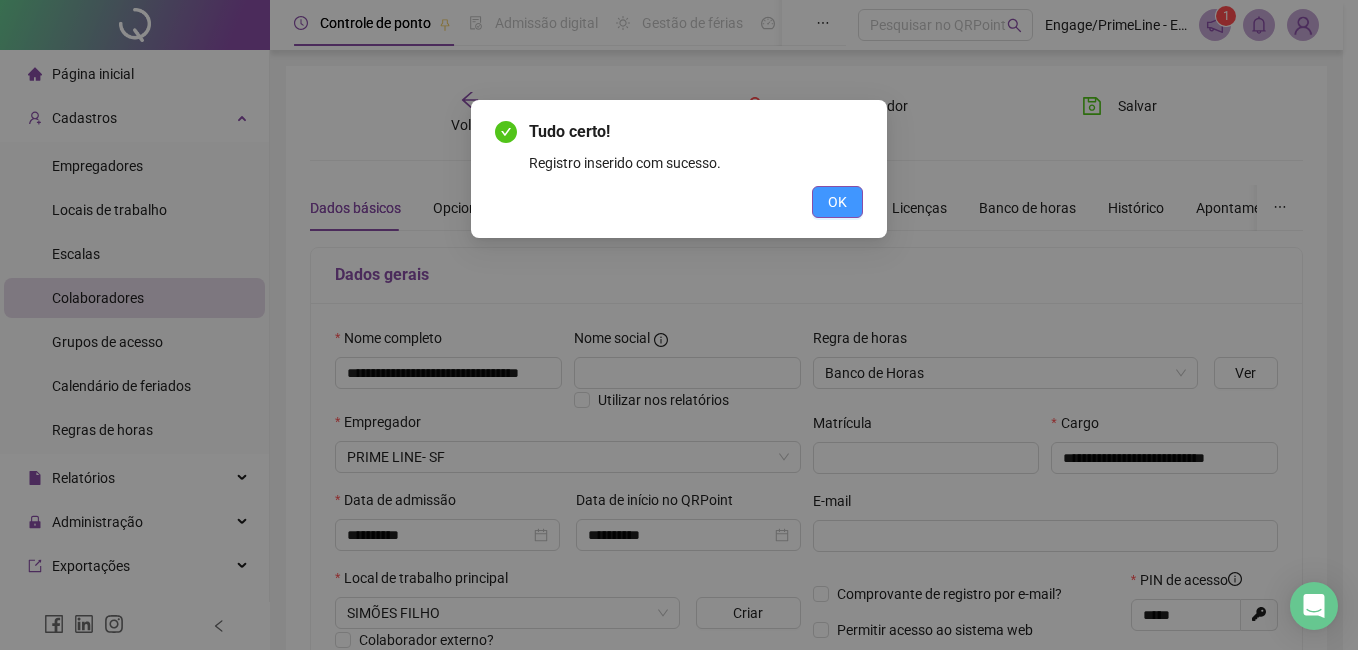 click on "OK" at bounding box center (837, 202) 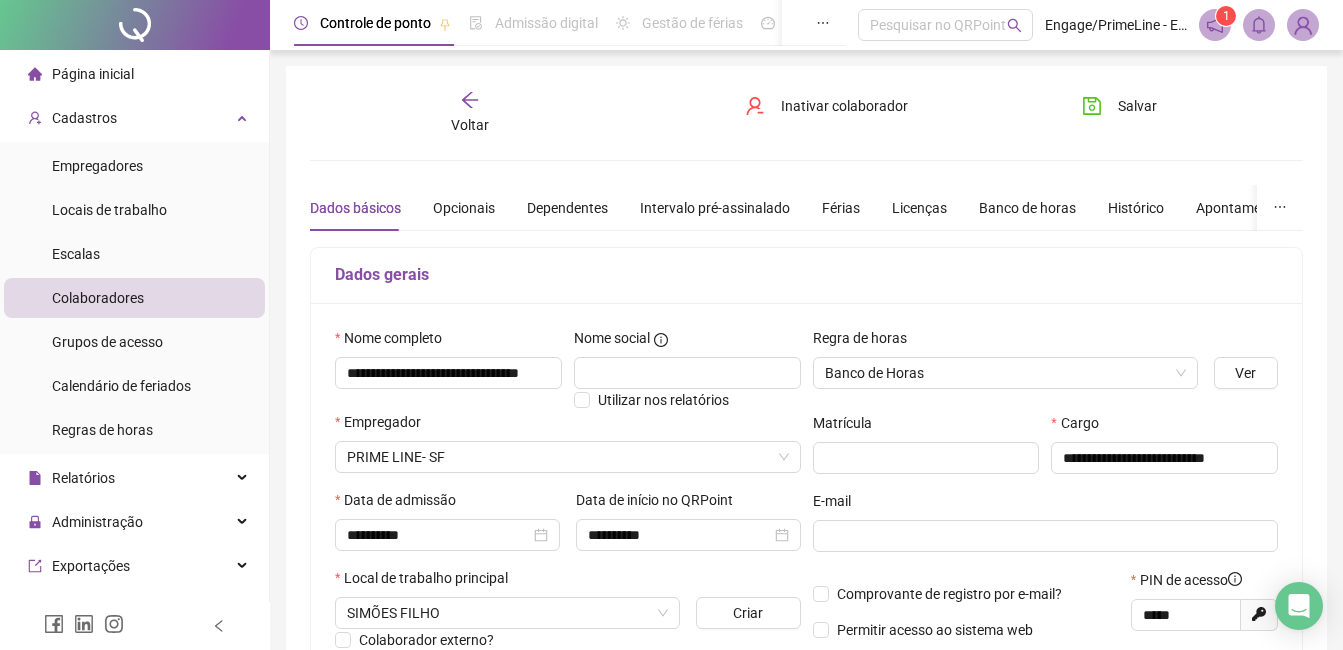 click on "Voltar" at bounding box center (470, 125) 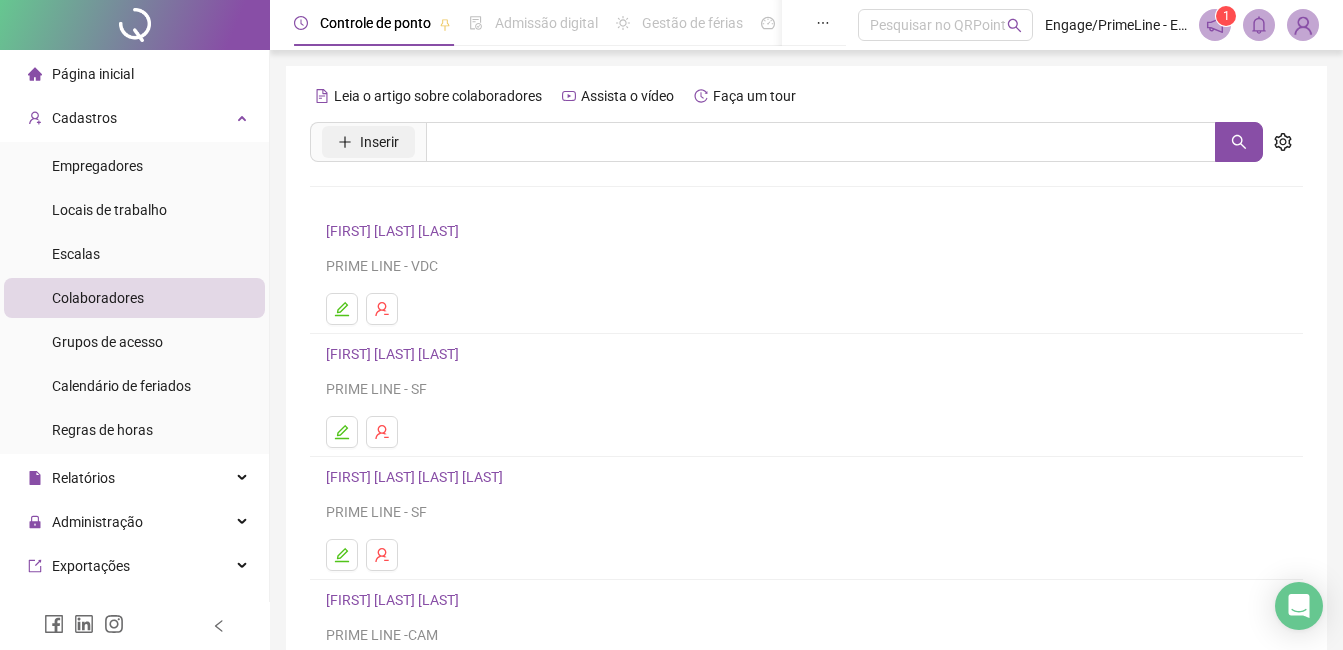 click on "Inserir" at bounding box center (379, 142) 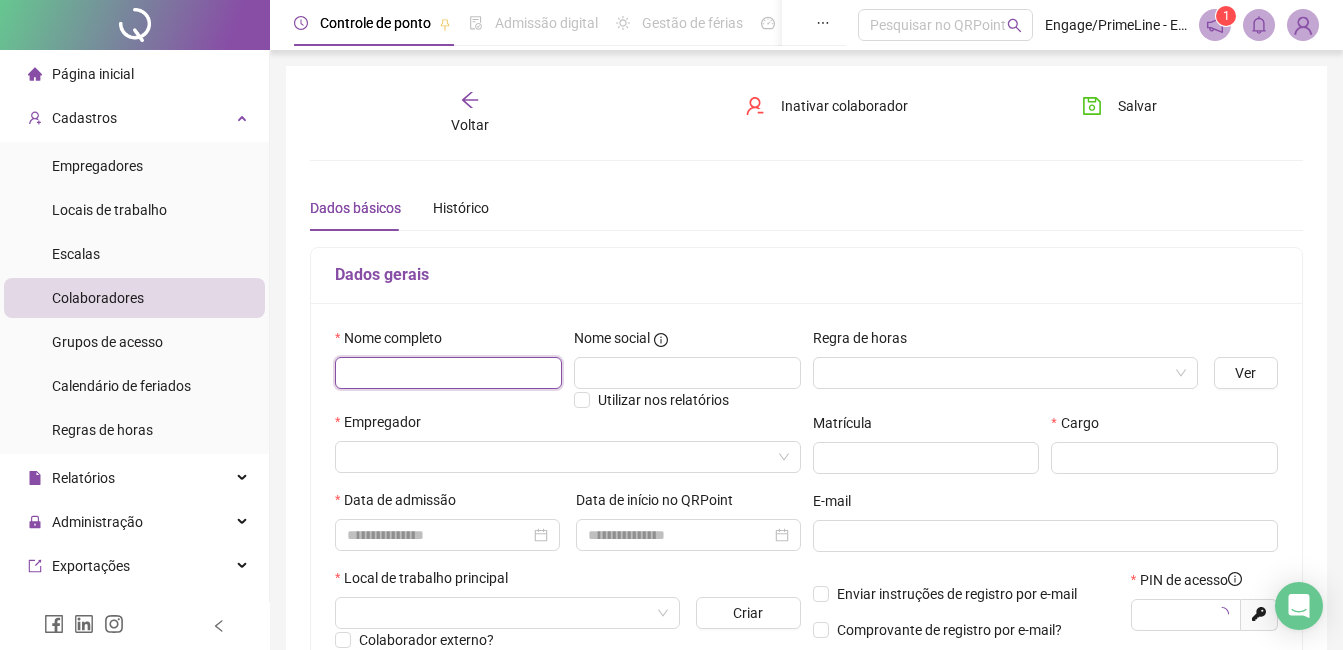 click at bounding box center [448, 373] 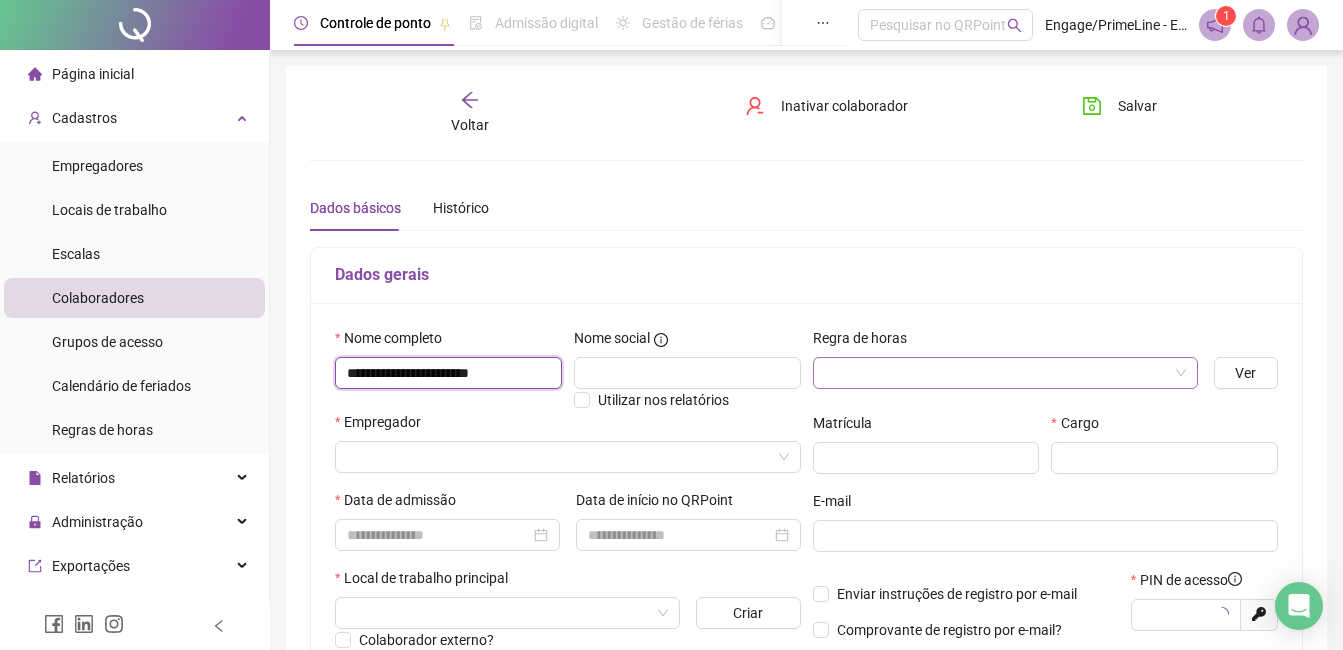 type on "*****" 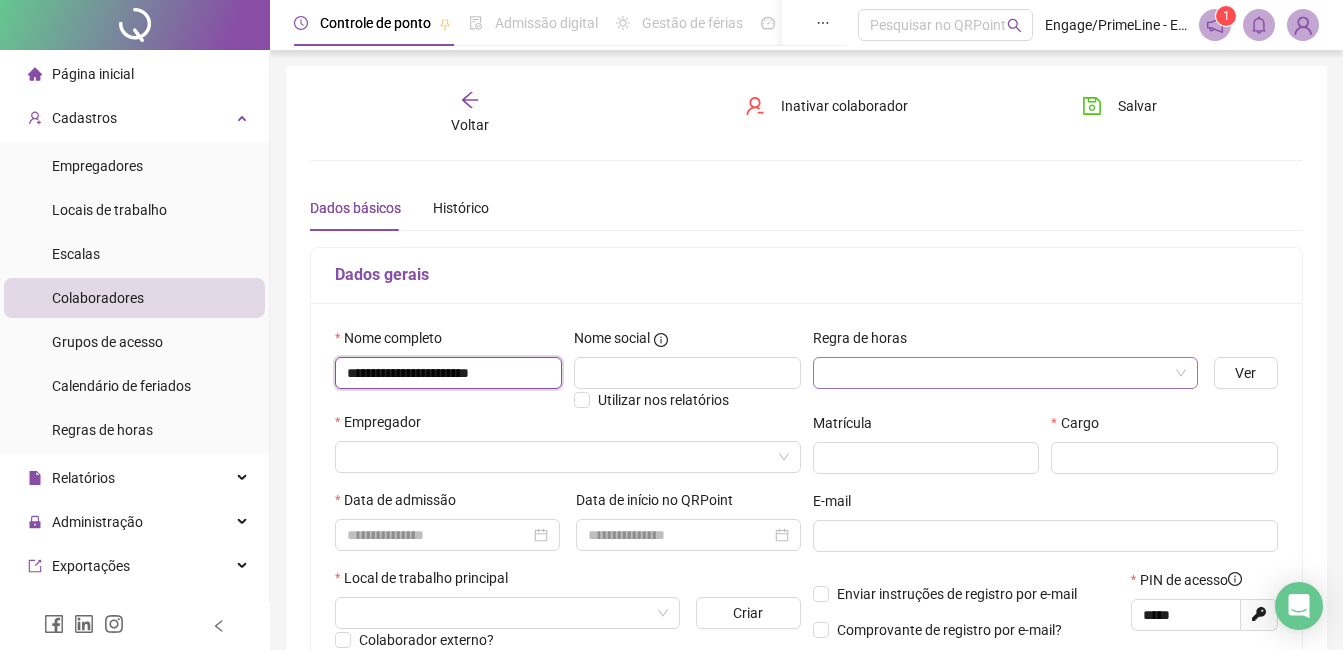 type on "**********" 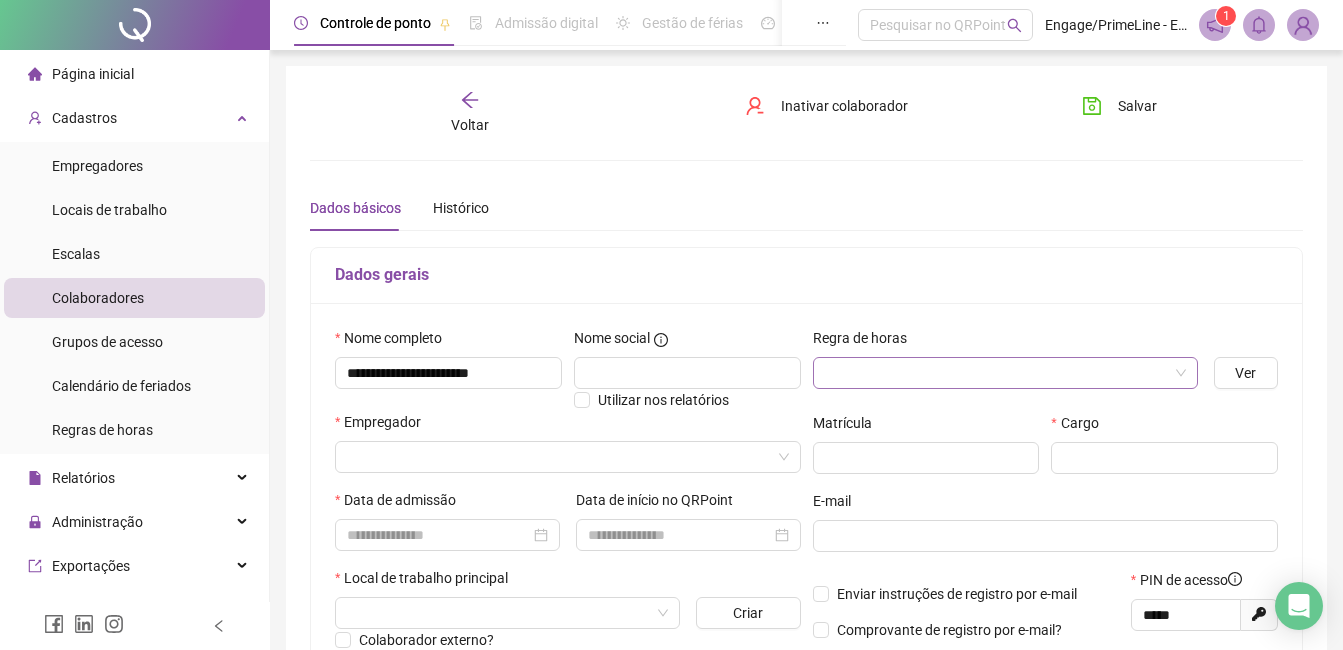 click at bounding box center (996, 373) 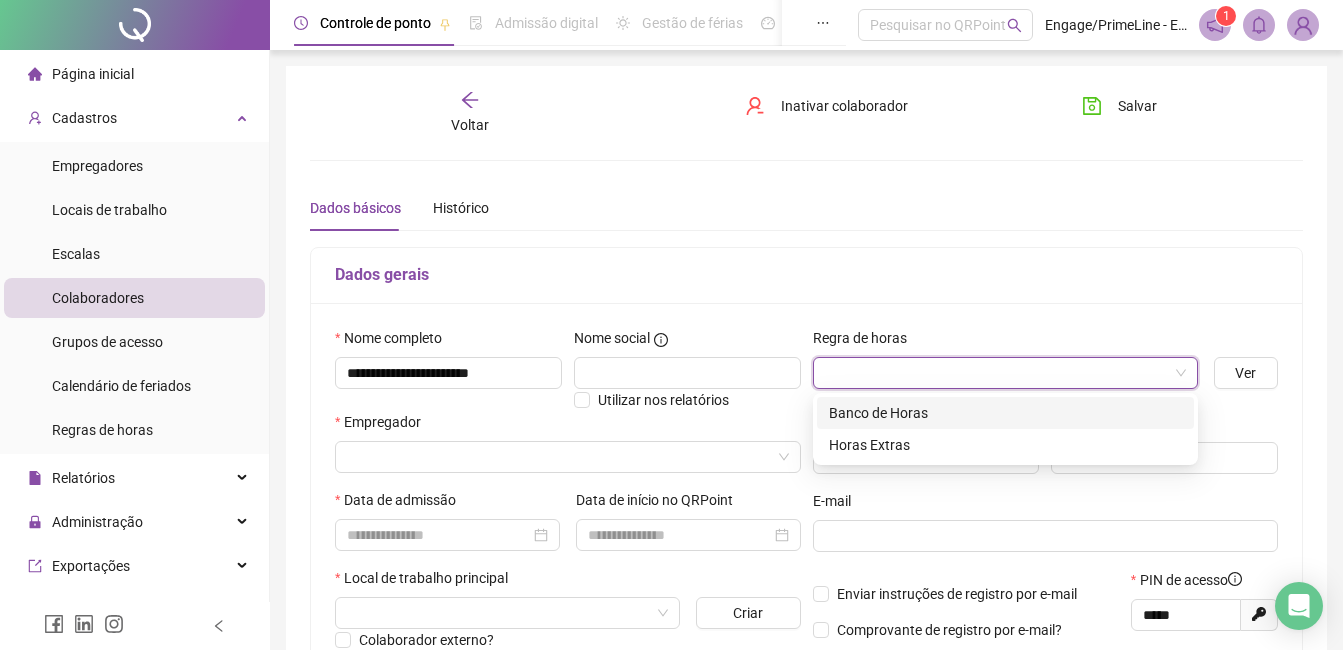 click on "Banco de Horas" at bounding box center (1005, 413) 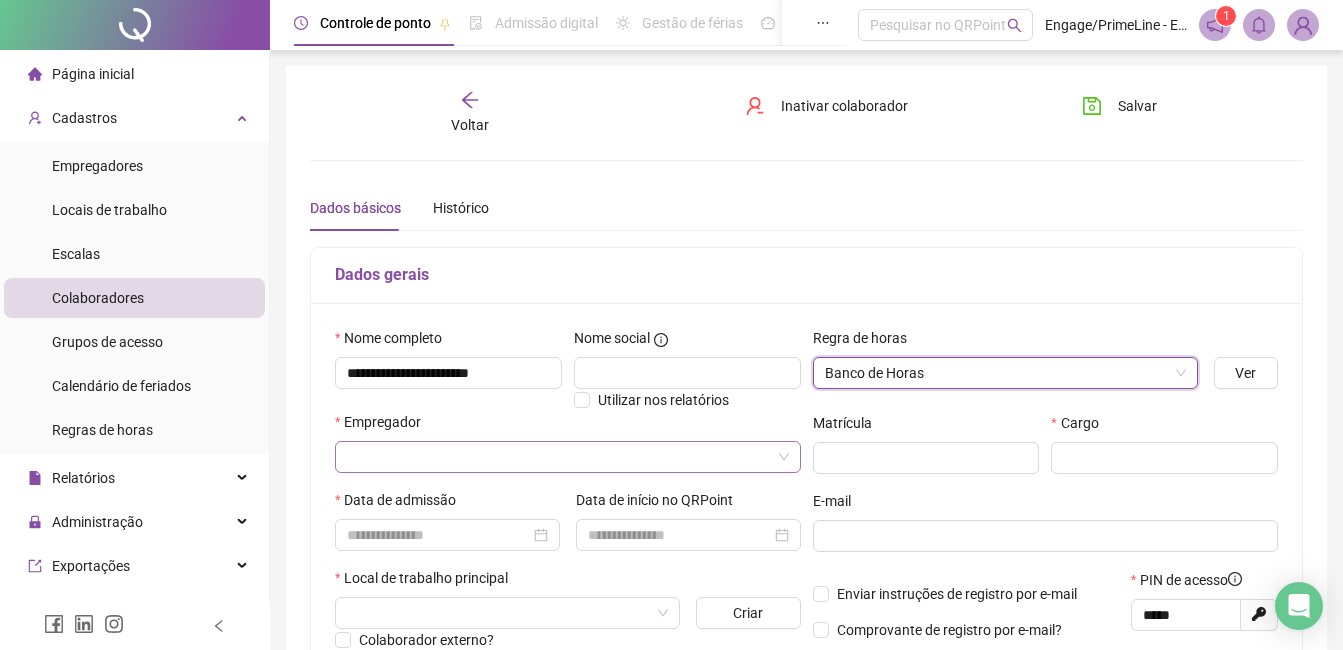 click at bounding box center (559, 457) 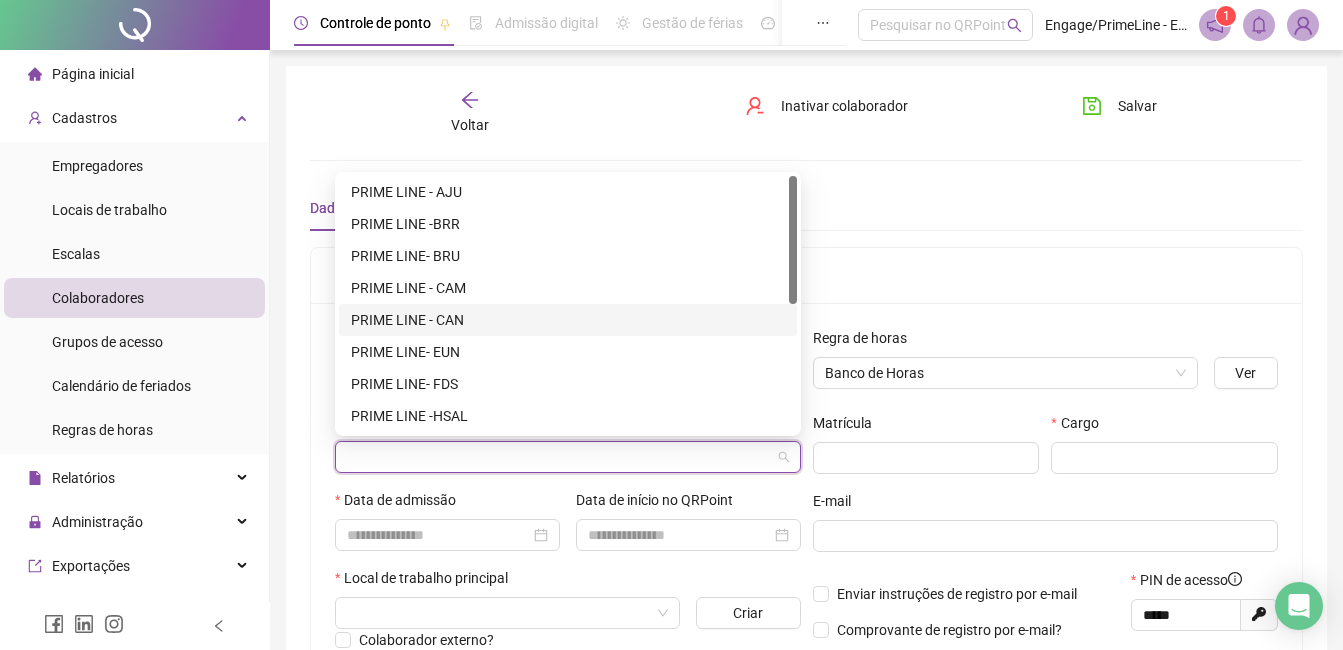 scroll, scrollTop: 200, scrollLeft: 0, axis: vertical 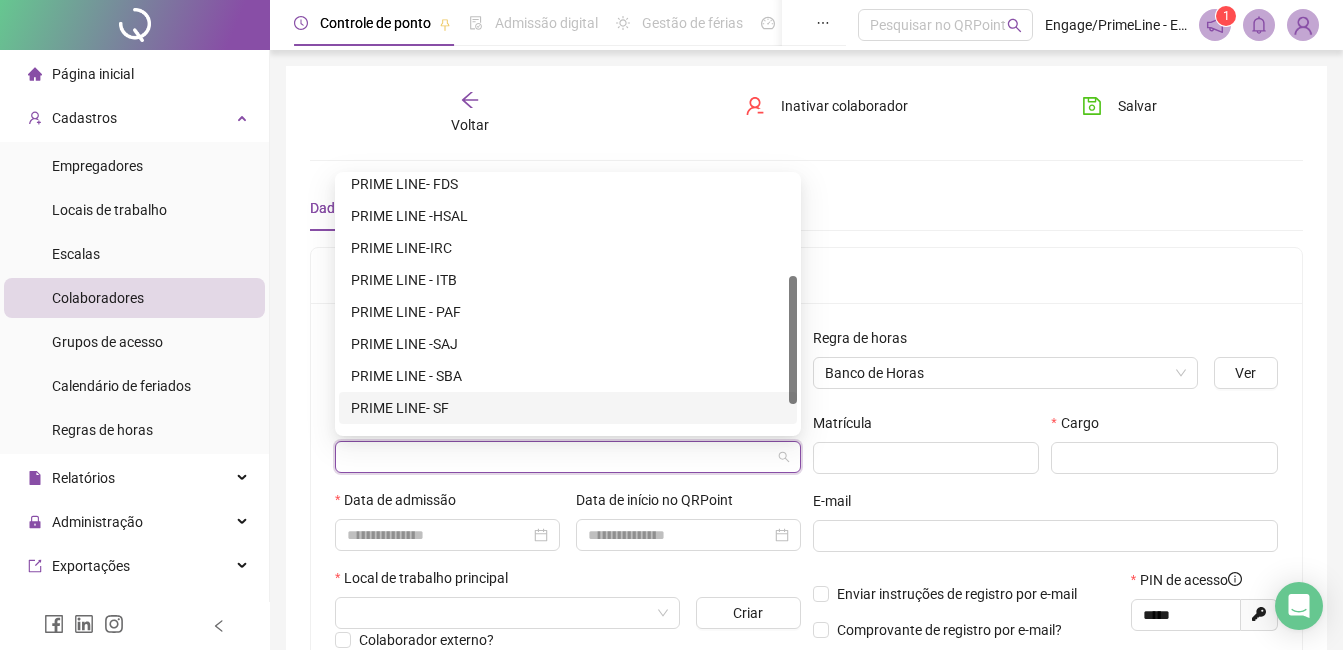 click on "PRIME LINE- SF" at bounding box center (568, 408) 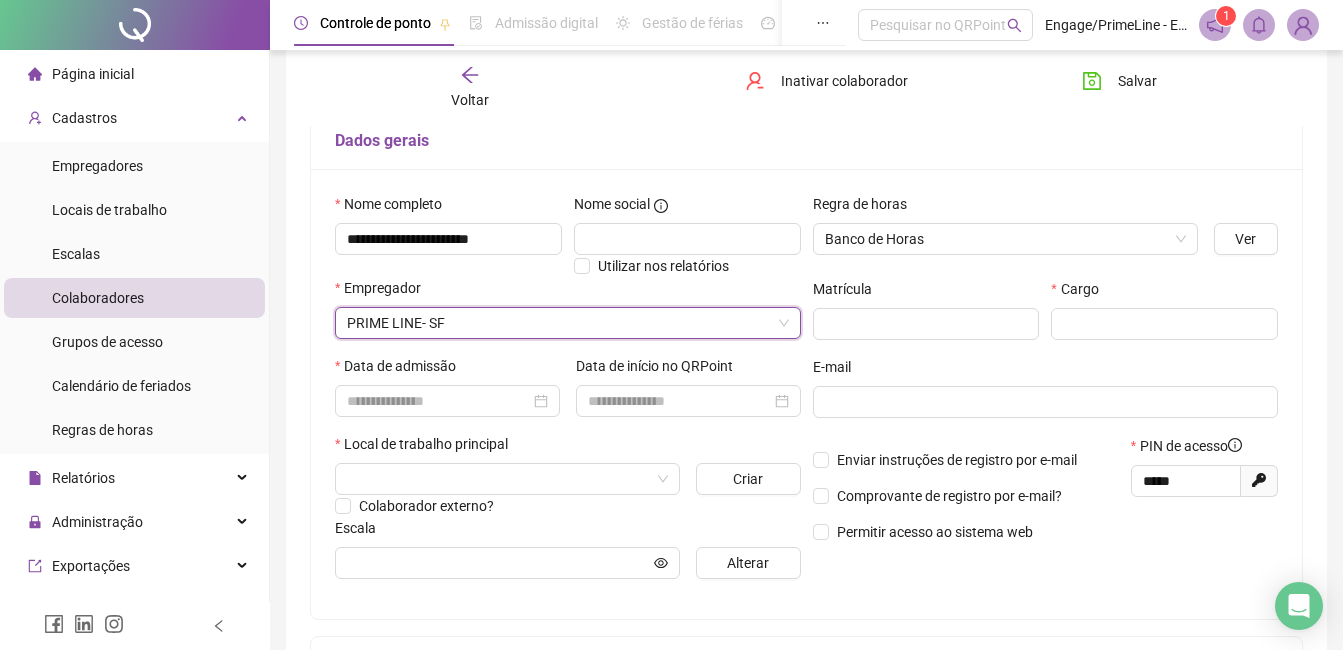 scroll, scrollTop: 300, scrollLeft: 0, axis: vertical 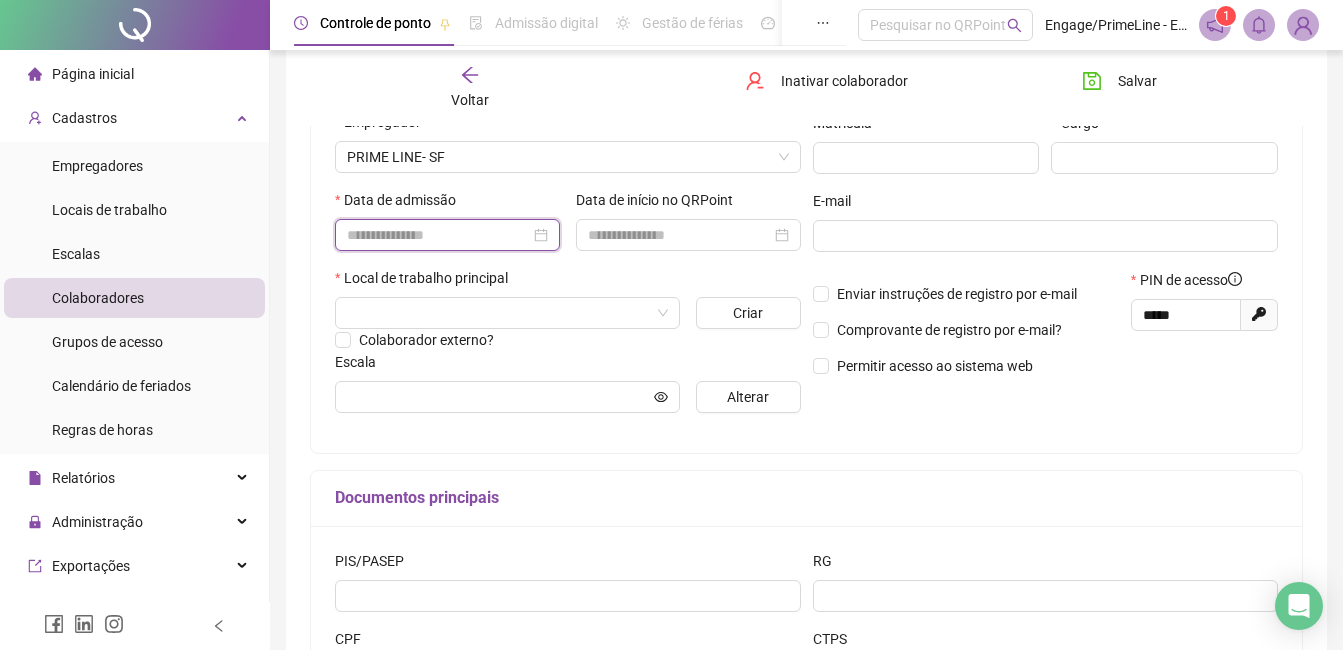 click at bounding box center [438, 235] 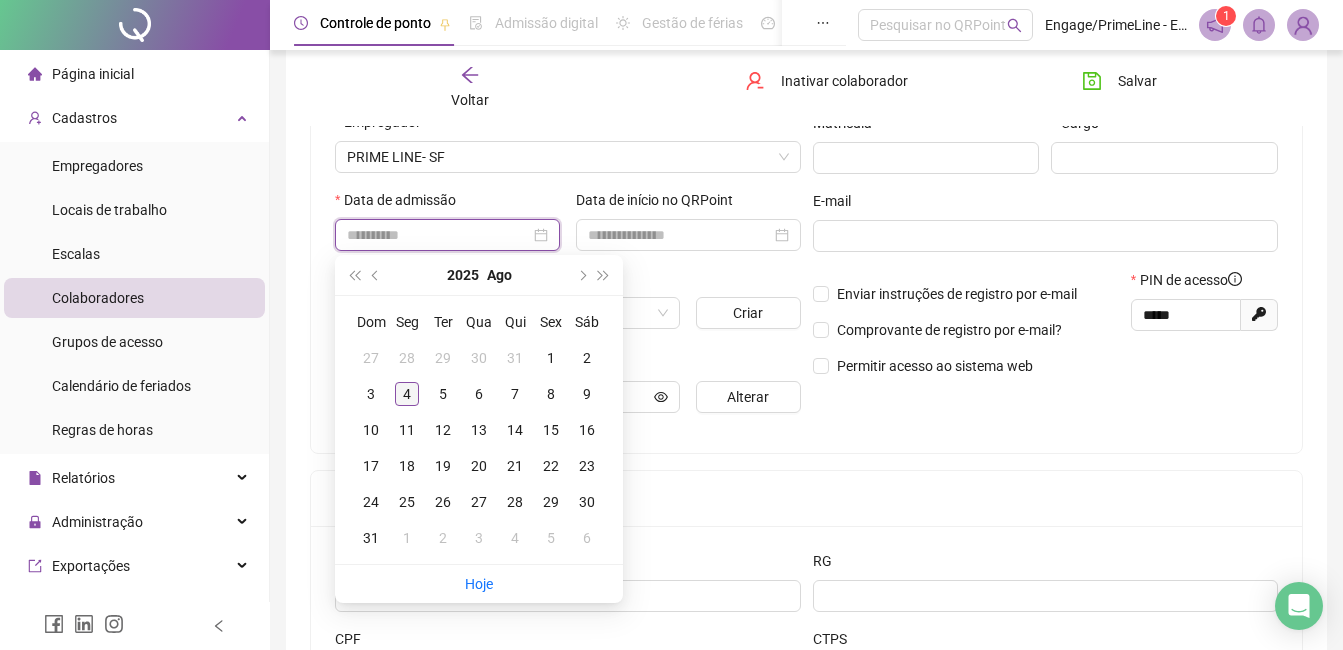 type on "**********" 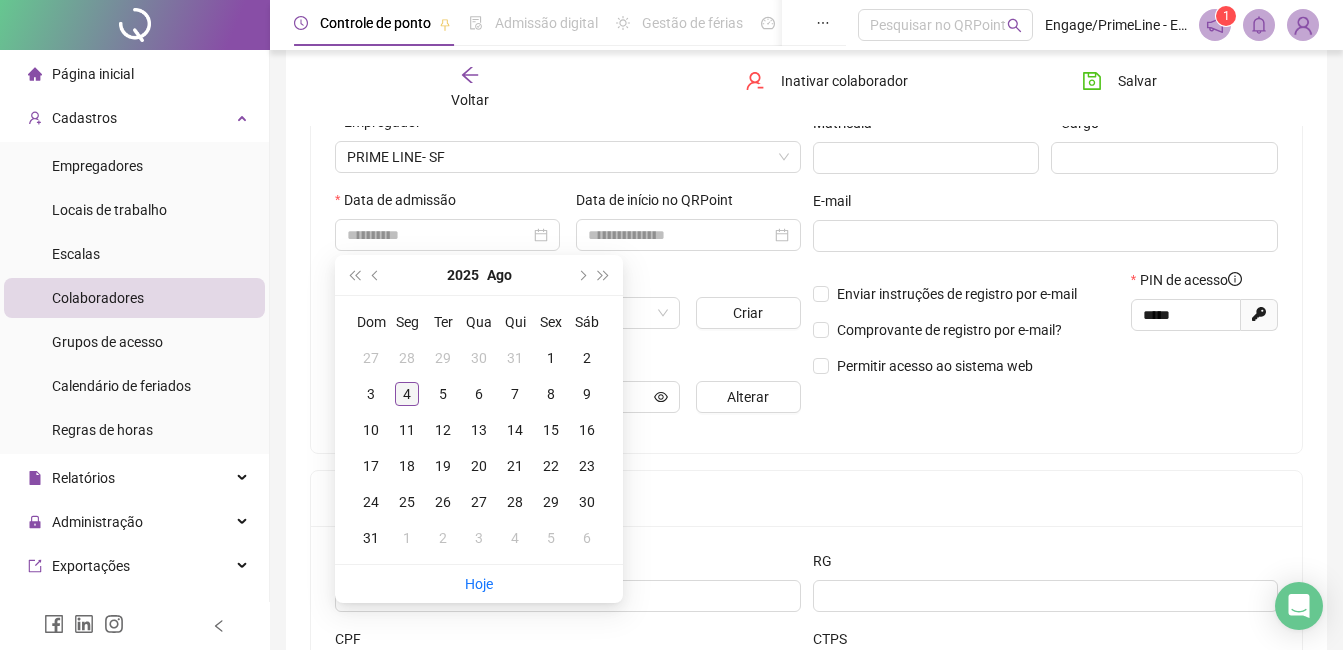 click on "4" at bounding box center (407, 394) 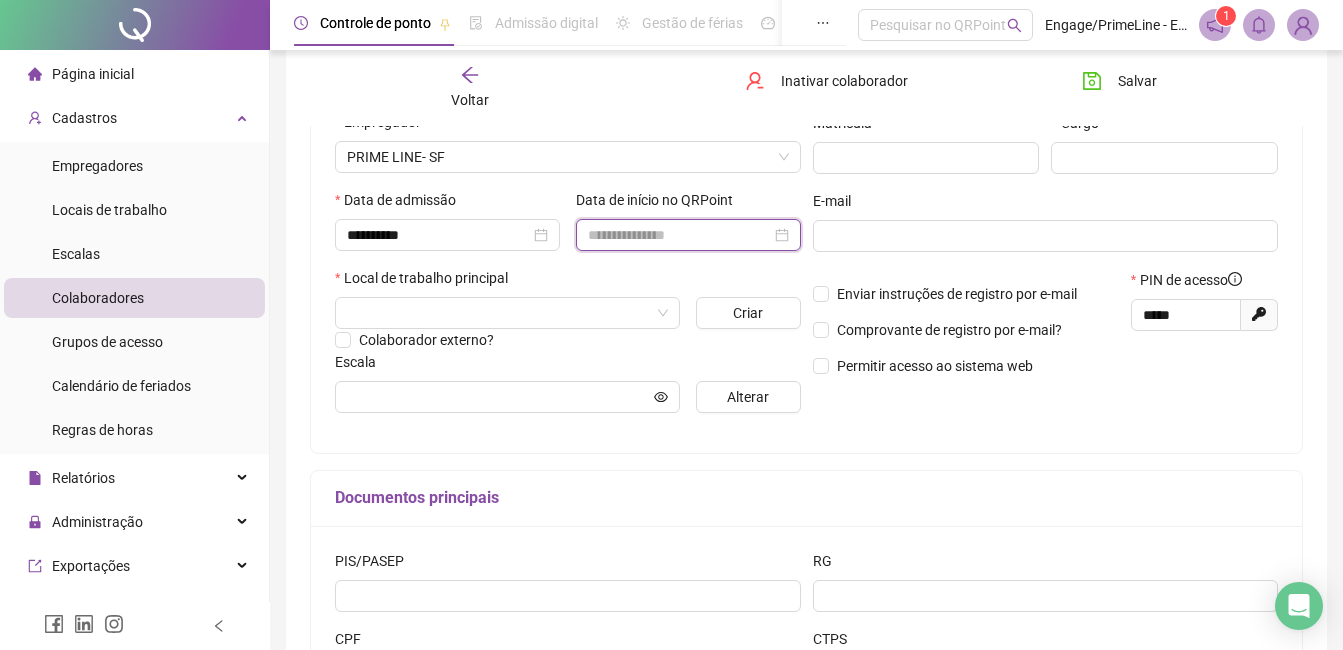 click at bounding box center (679, 235) 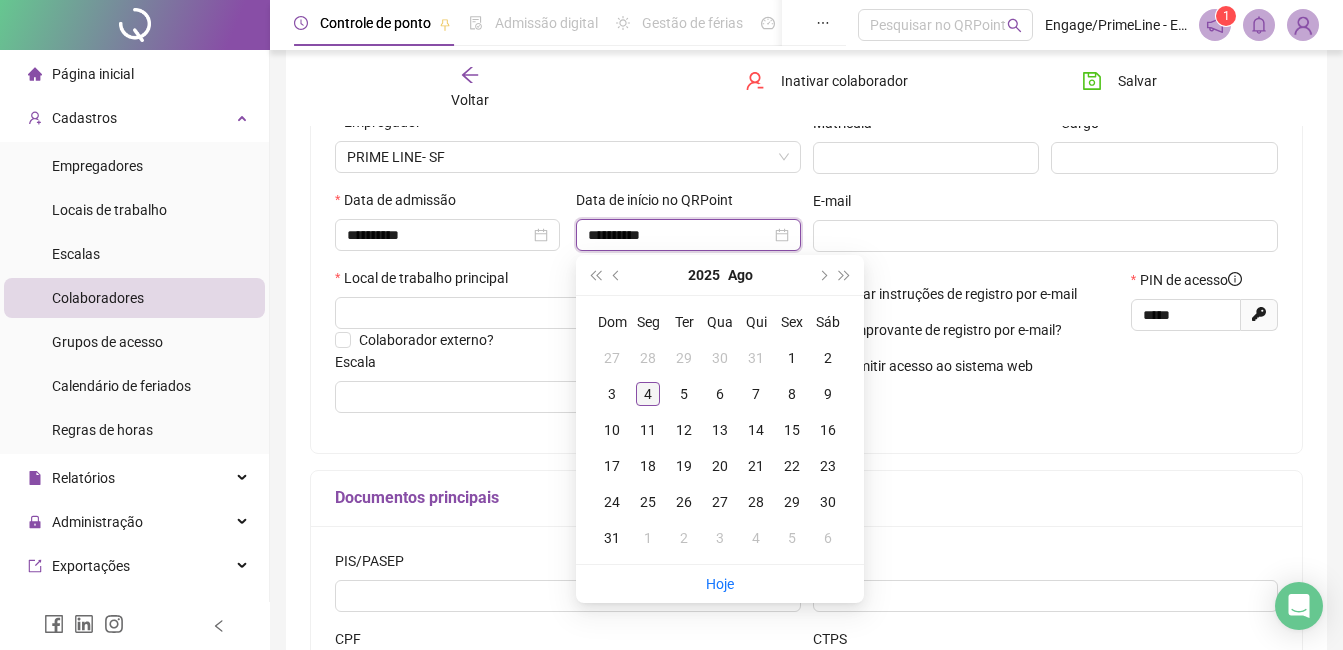 type on "**********" 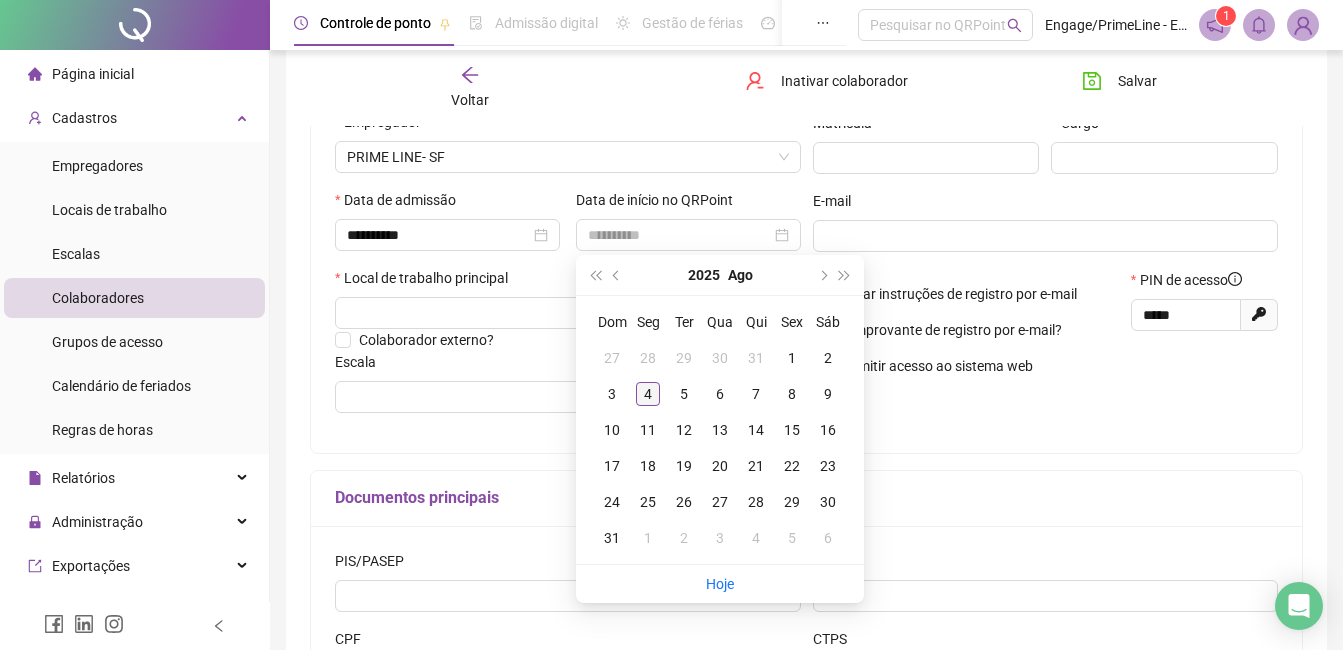 click on "4" at bounding box center (648, 394) 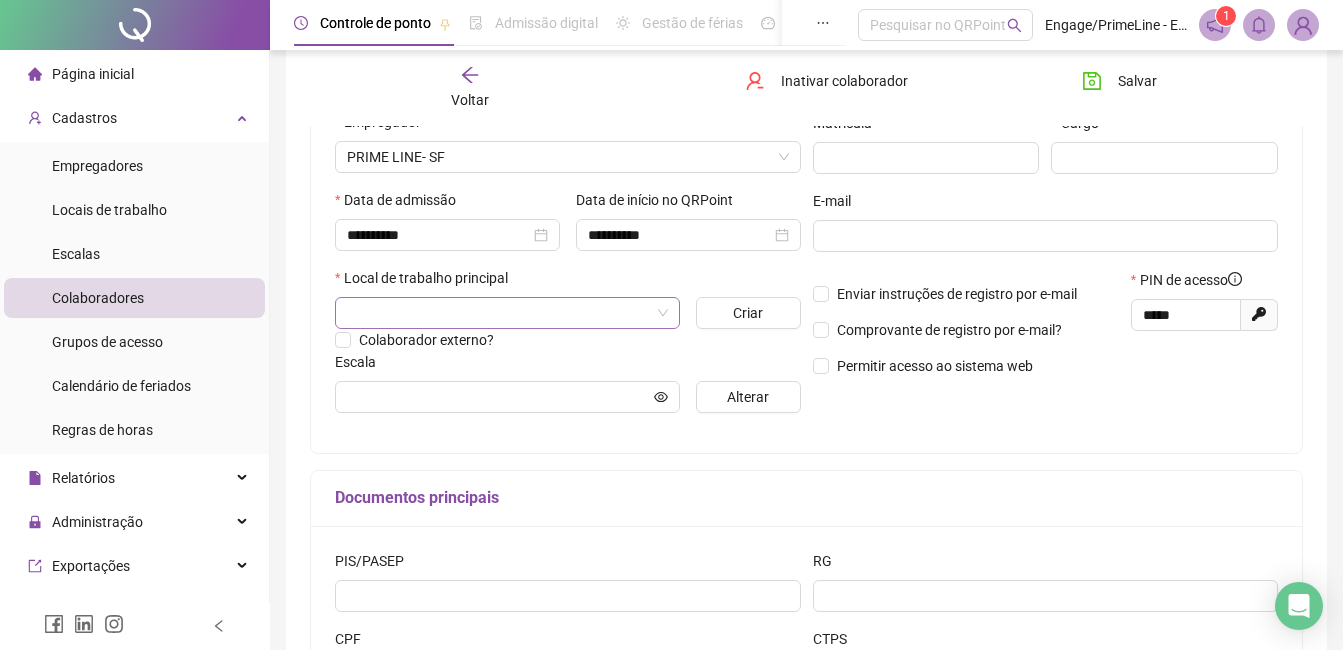 click at bounding box center [498, 313] 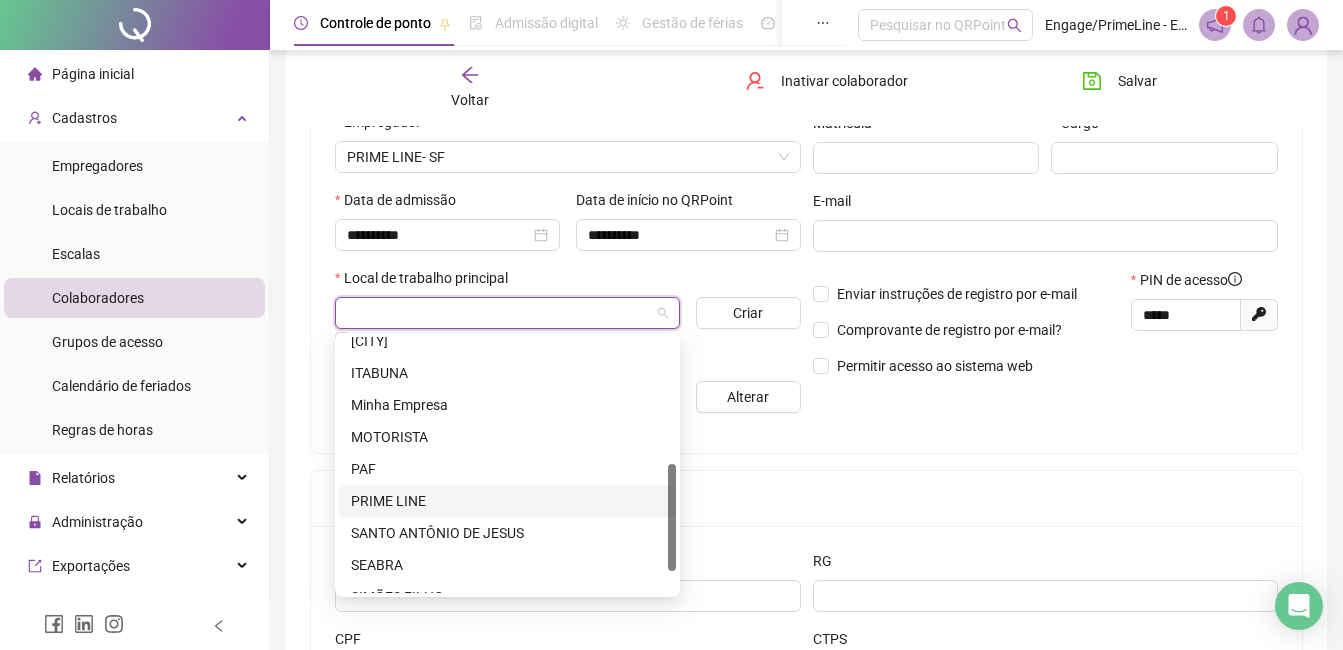 scroll, scrollTop: 352, scrollLeft: 0, axis: vertical 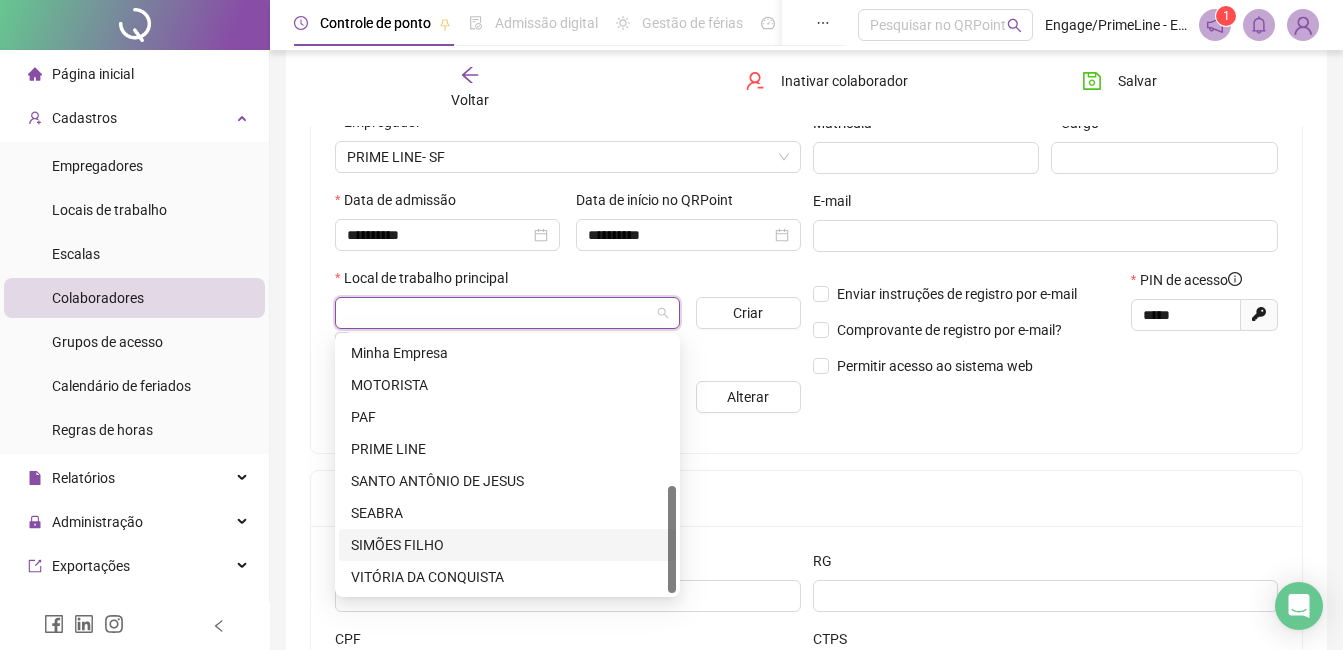 click on "SIMÕES FILHO" at bounding box center [507, 545] 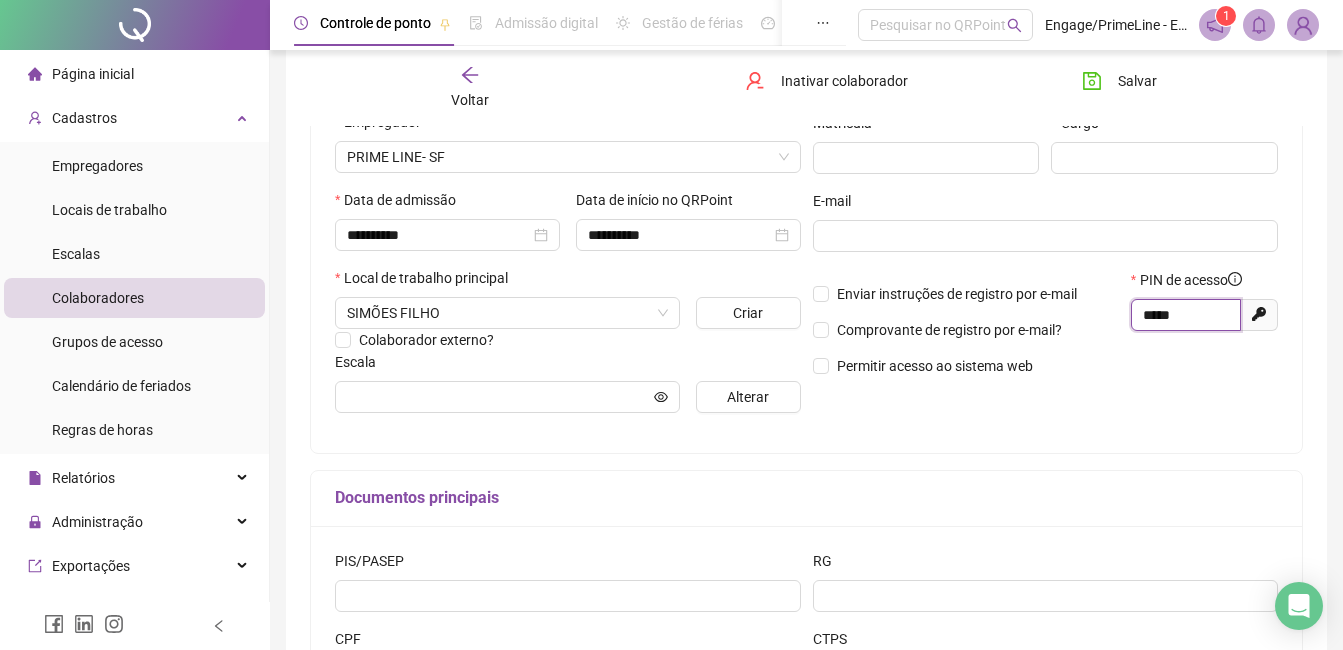 drag, startPoint x: 1195, startPoint y: 318, endPoint x: 1122, endPoint y: 319, distance: 73.00685 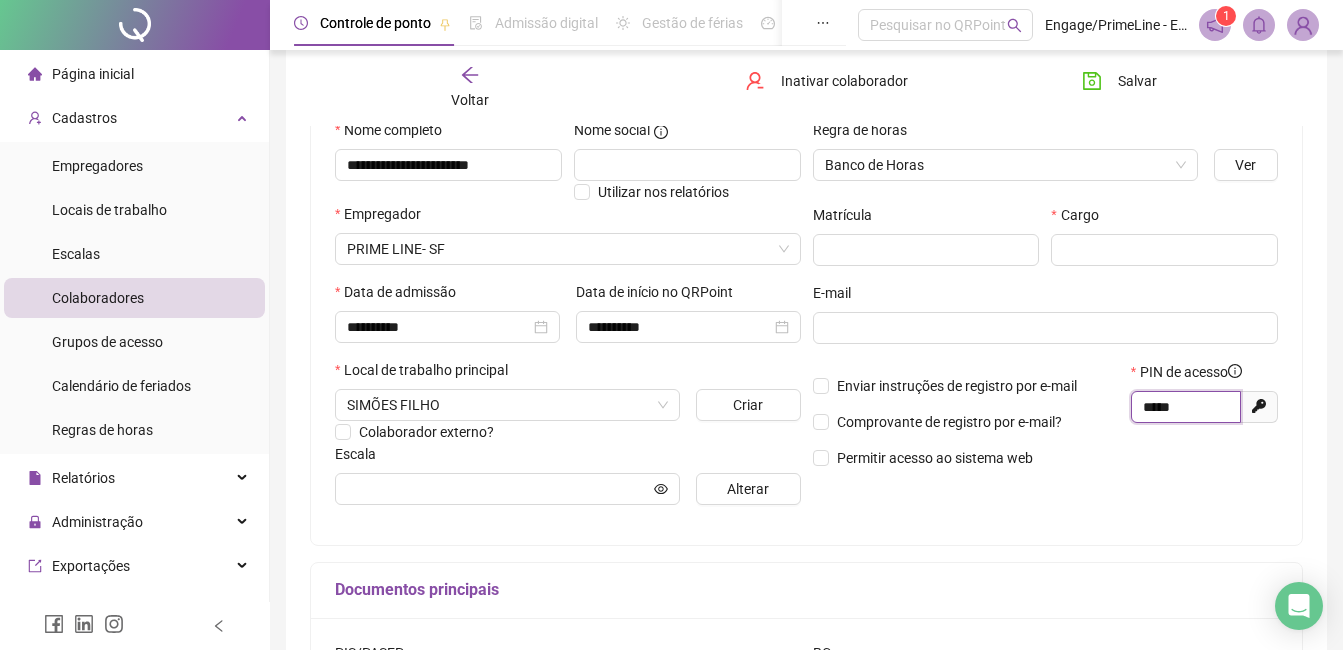 scroll, scrollTop: 100, scrollLeft: 0, axis: vertical 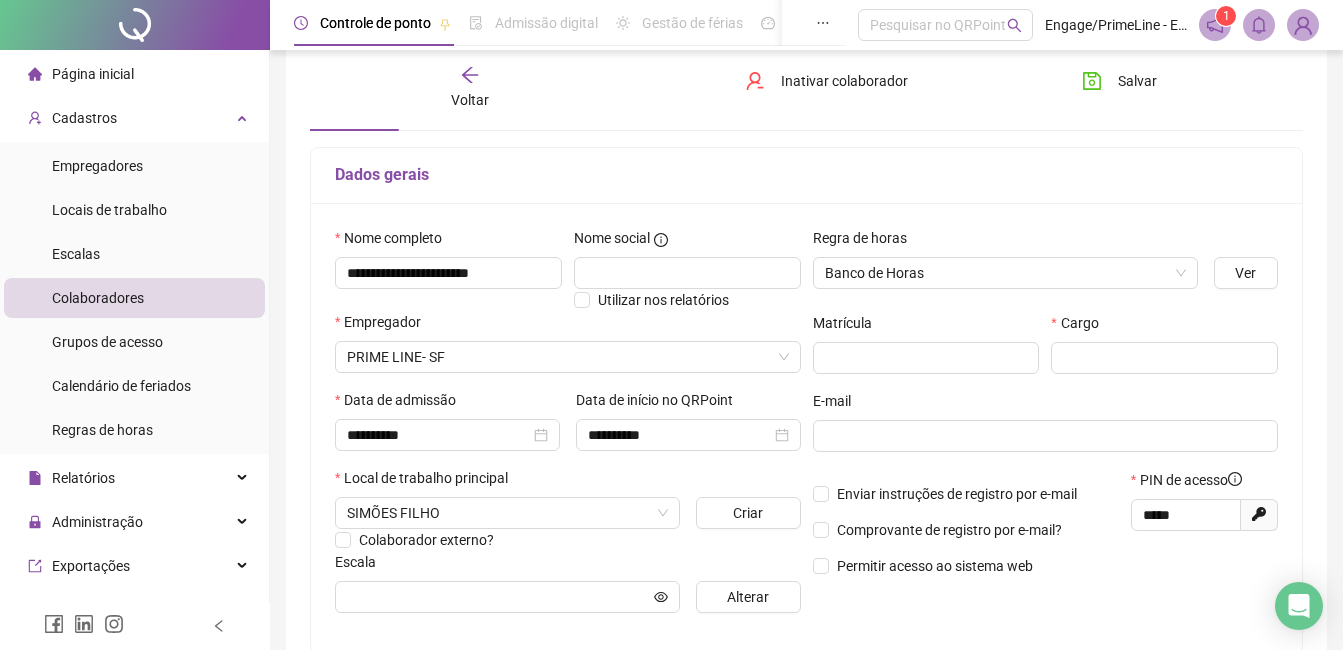 click on "Cargo" at bounding box center (1164, 351) 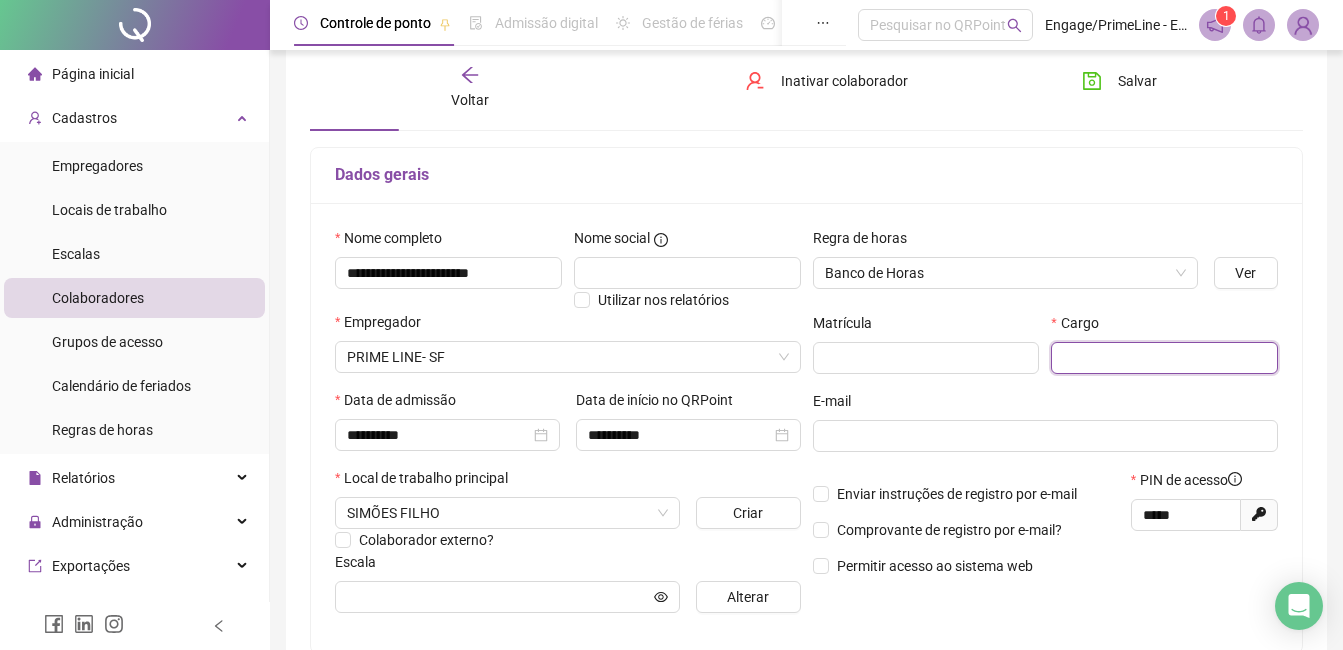 click at bounding box center [1164, 358] 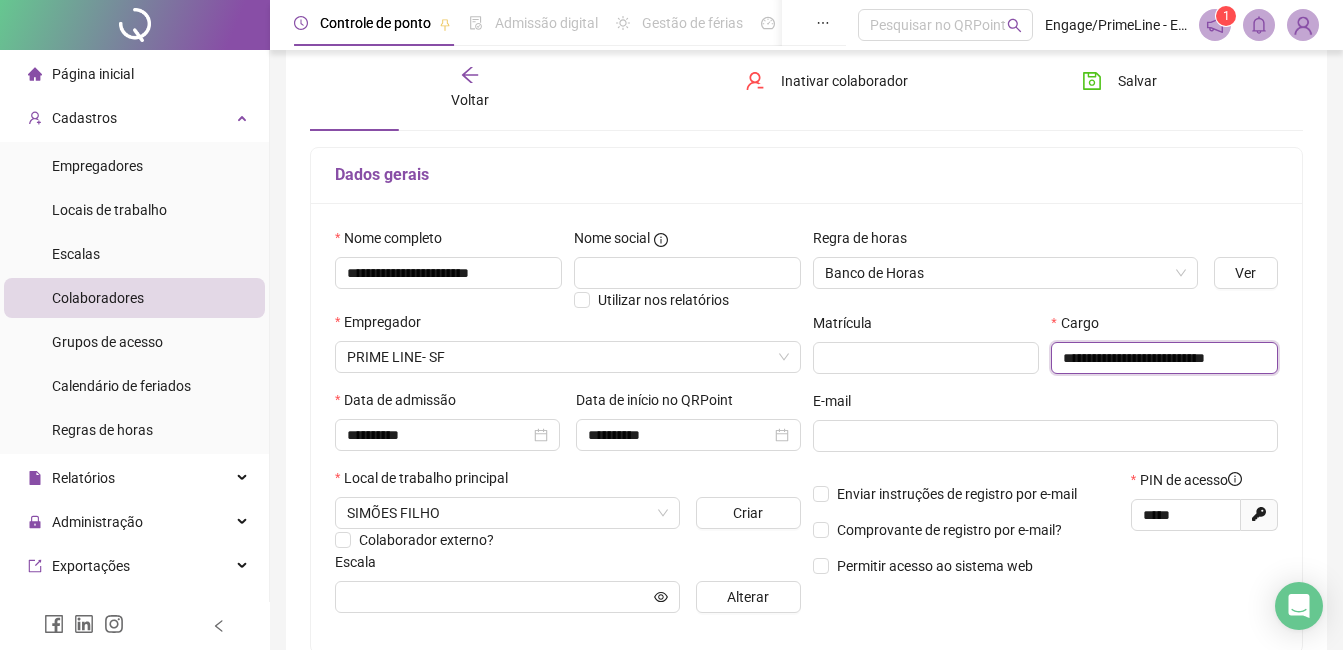 scroll, scrollTop: 0, scrollLeft: 17, axis: horizontal 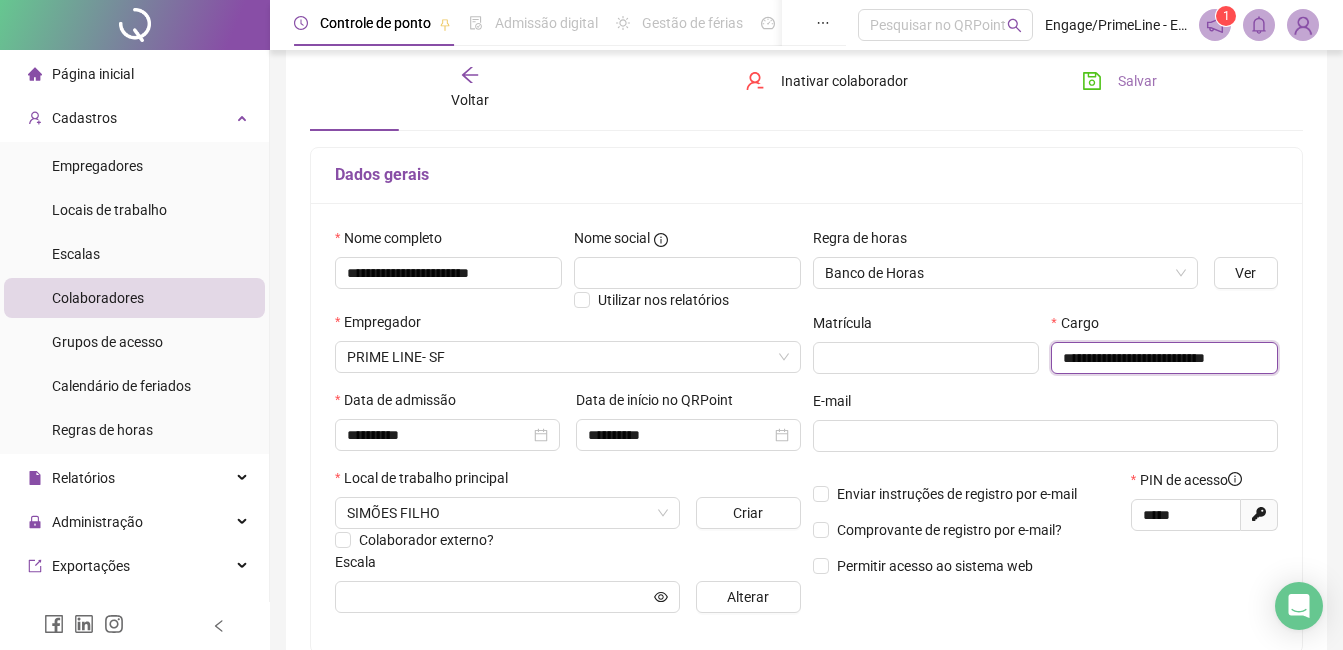 type on "**********" 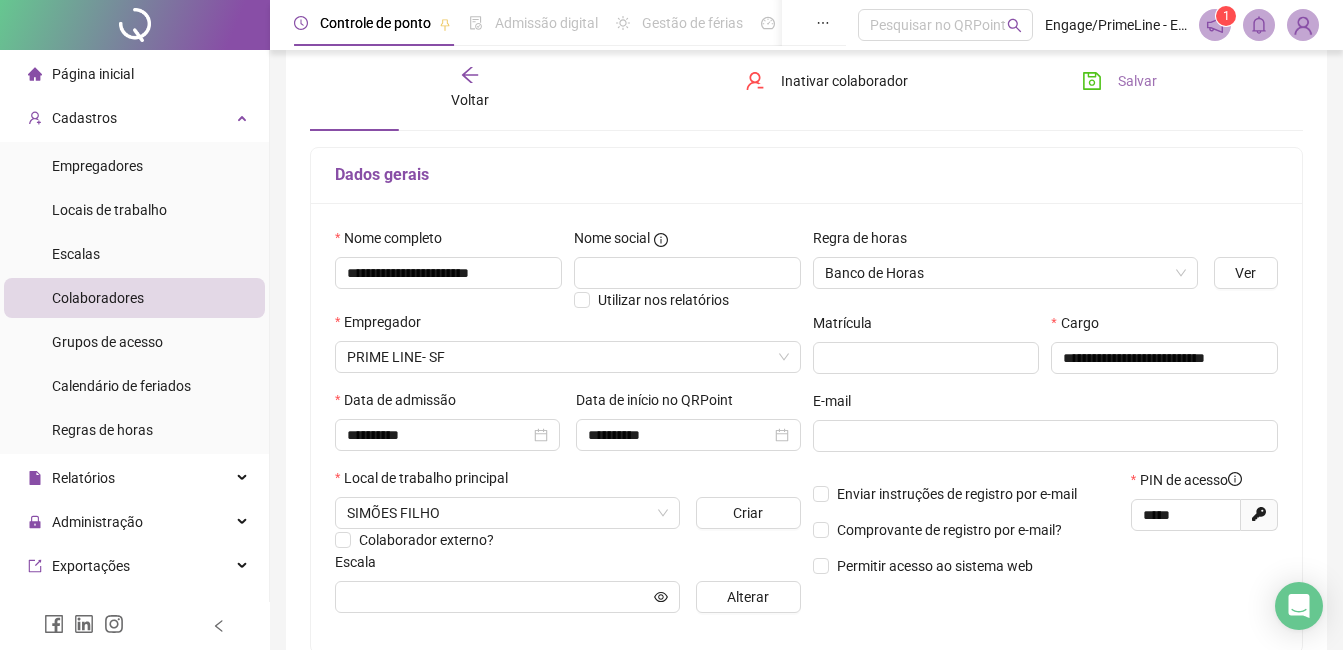 click on "Salvar" at bounding box center [1119, 81] 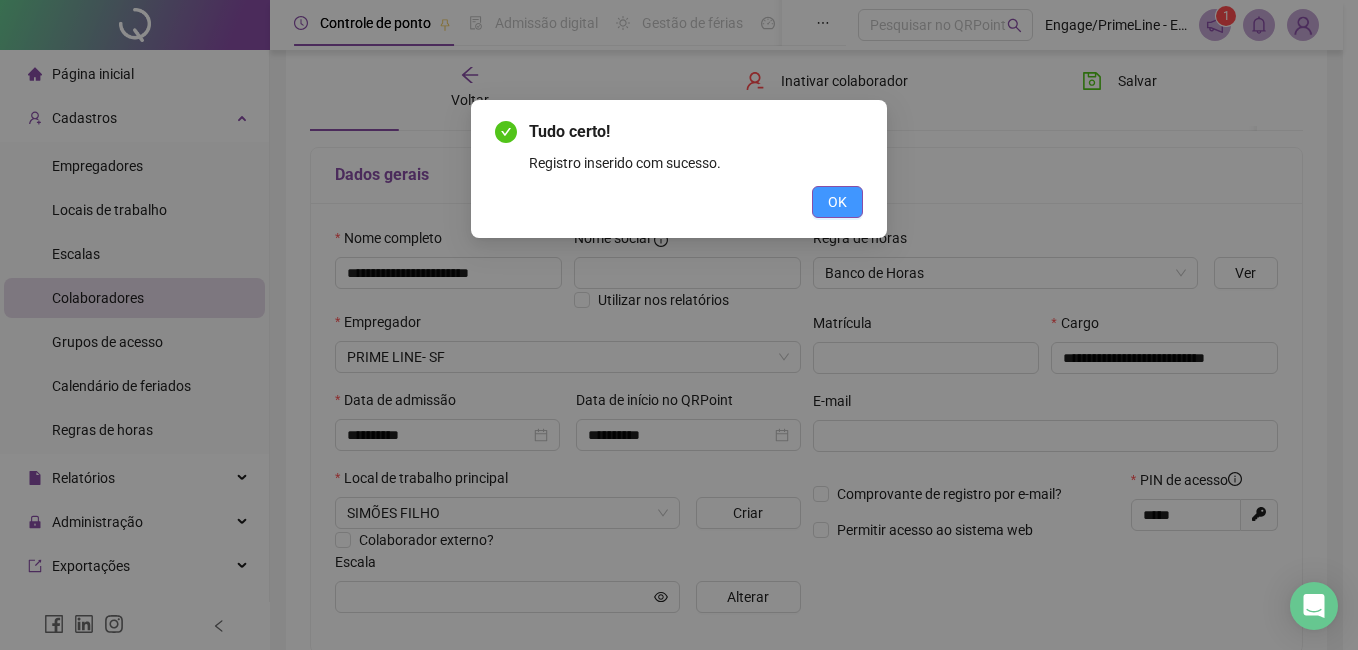 click on "OK" at bounding box center (837, 202) 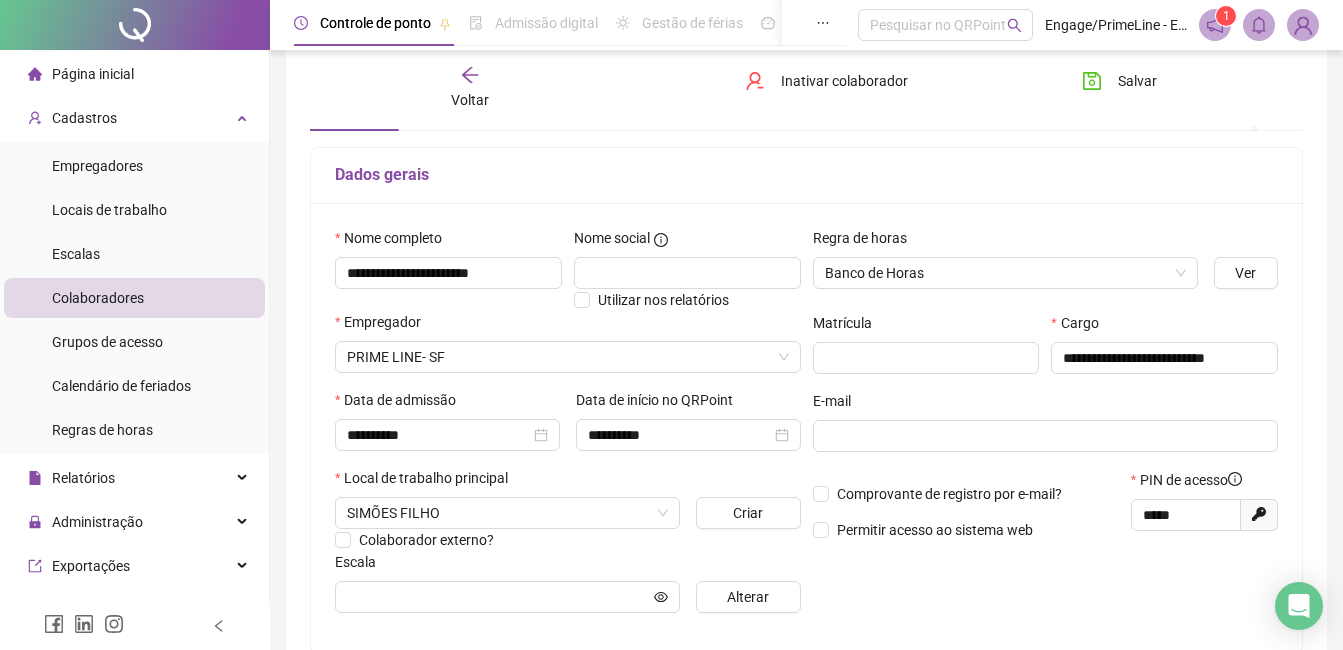 click on "Voltar" at bounding box center (470, 100) 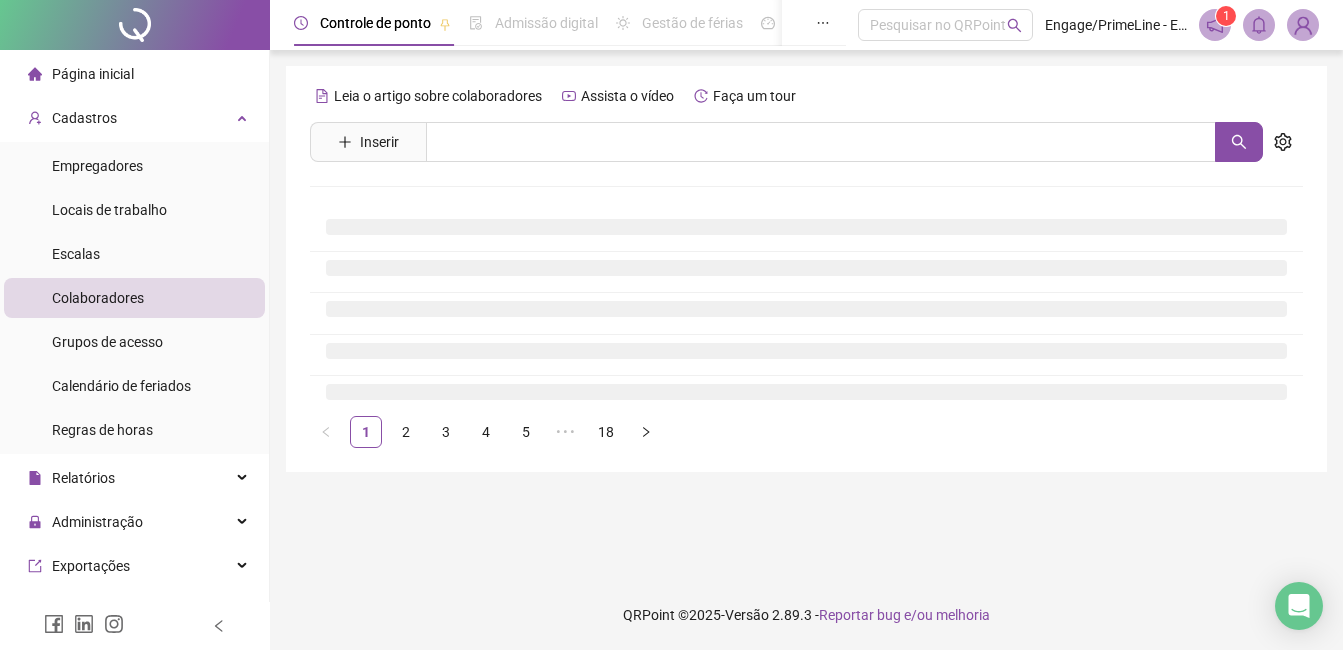 scroll, scrollTop: 0, scrollLeft: 0, axis: both 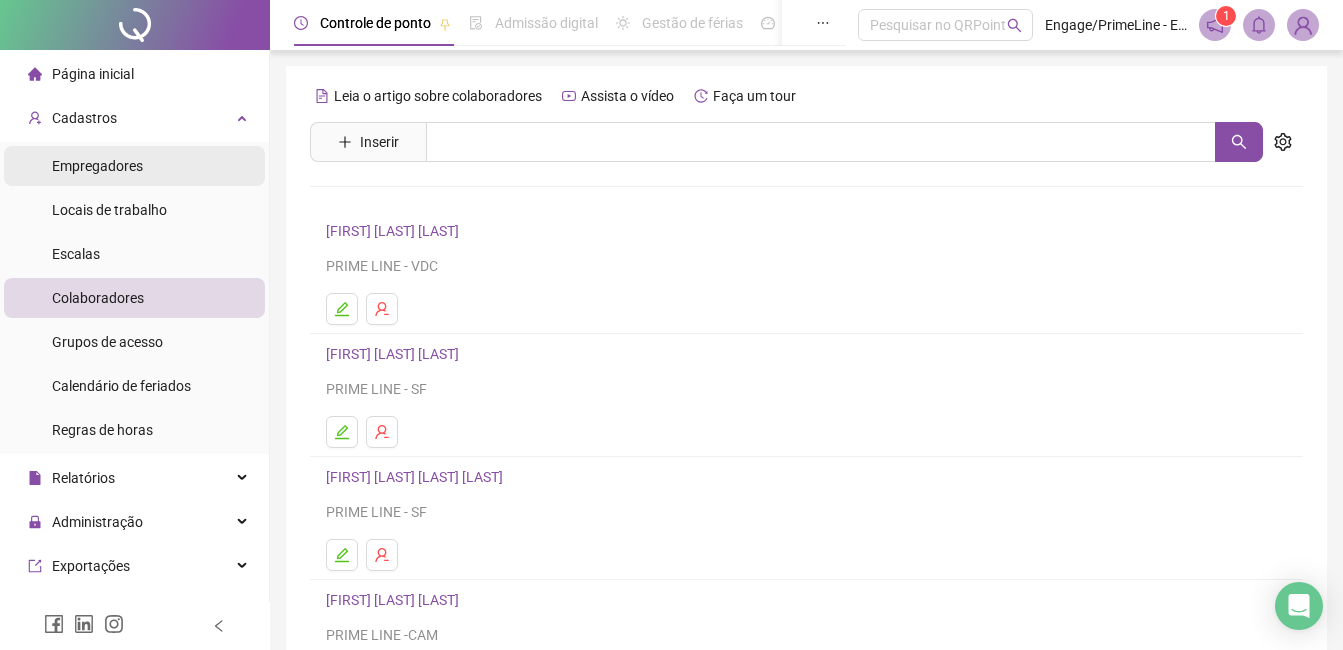 click on "Empregadores" at bounding box center [97, 166] 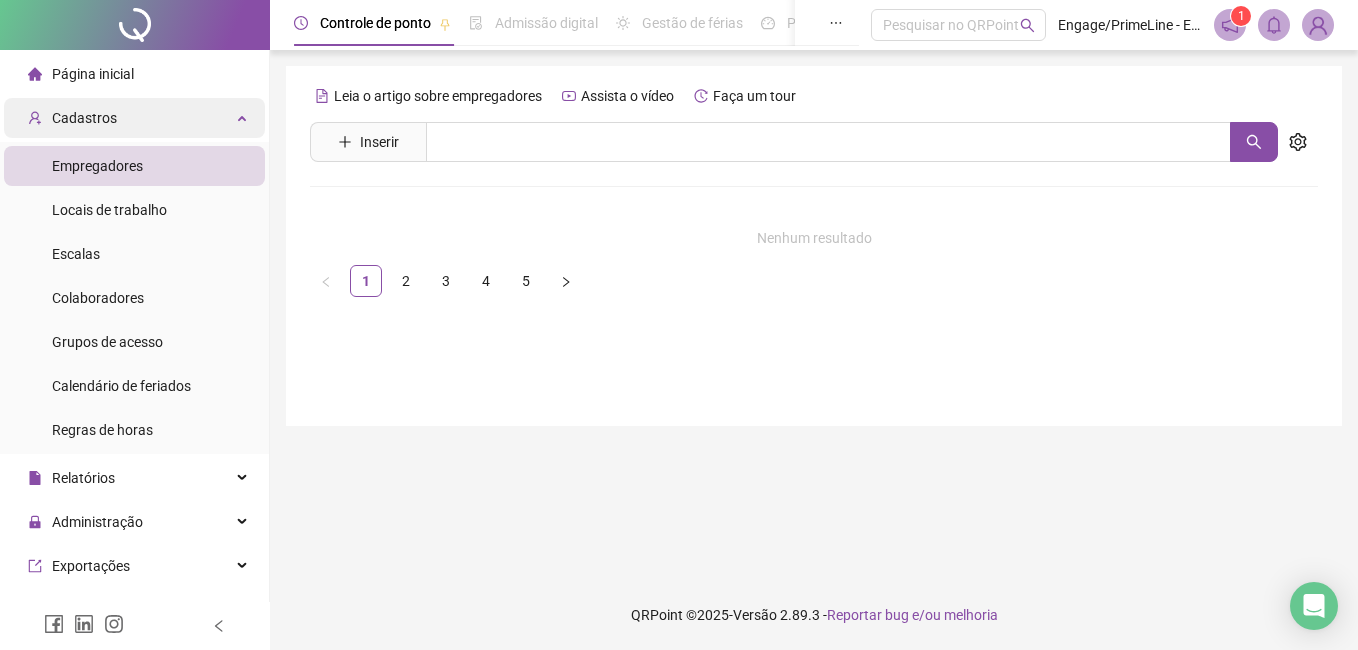 click on "Cadastros" at bounding box center [134, 118] 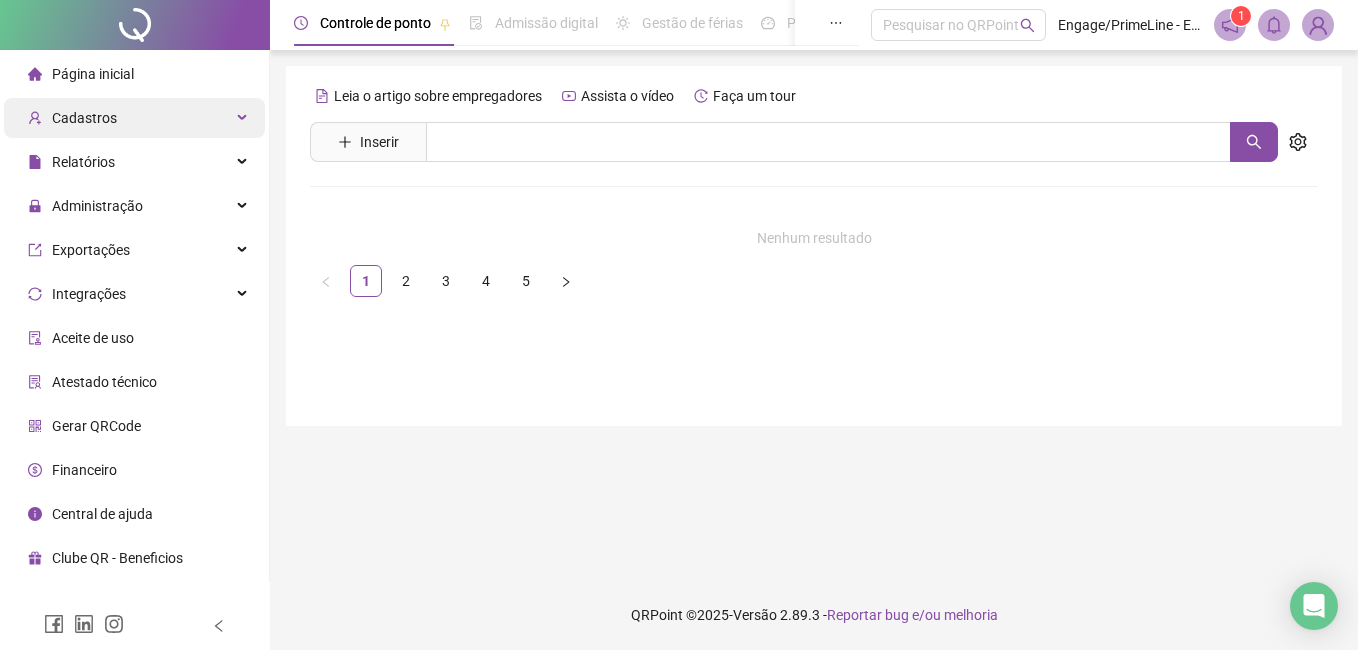 click on "Cadastros" at bounding box center [84, 118] 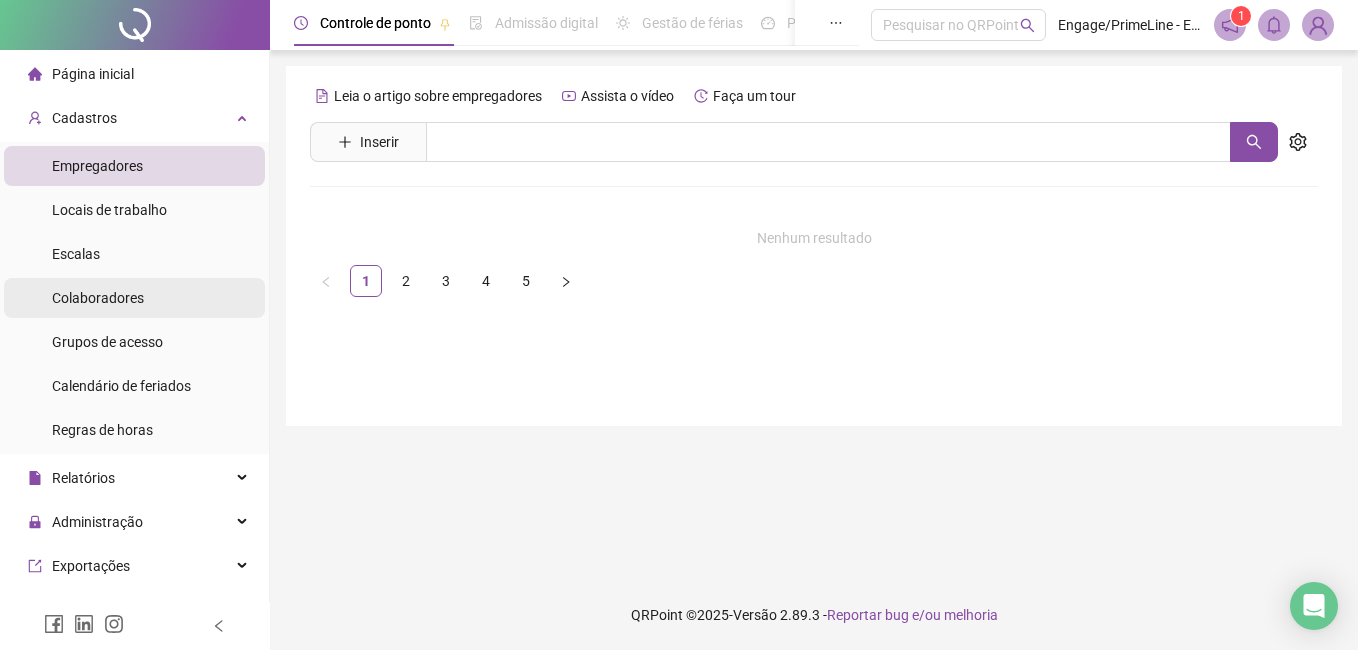 click on "Colaboradores" at bounding box center [98, 298] 